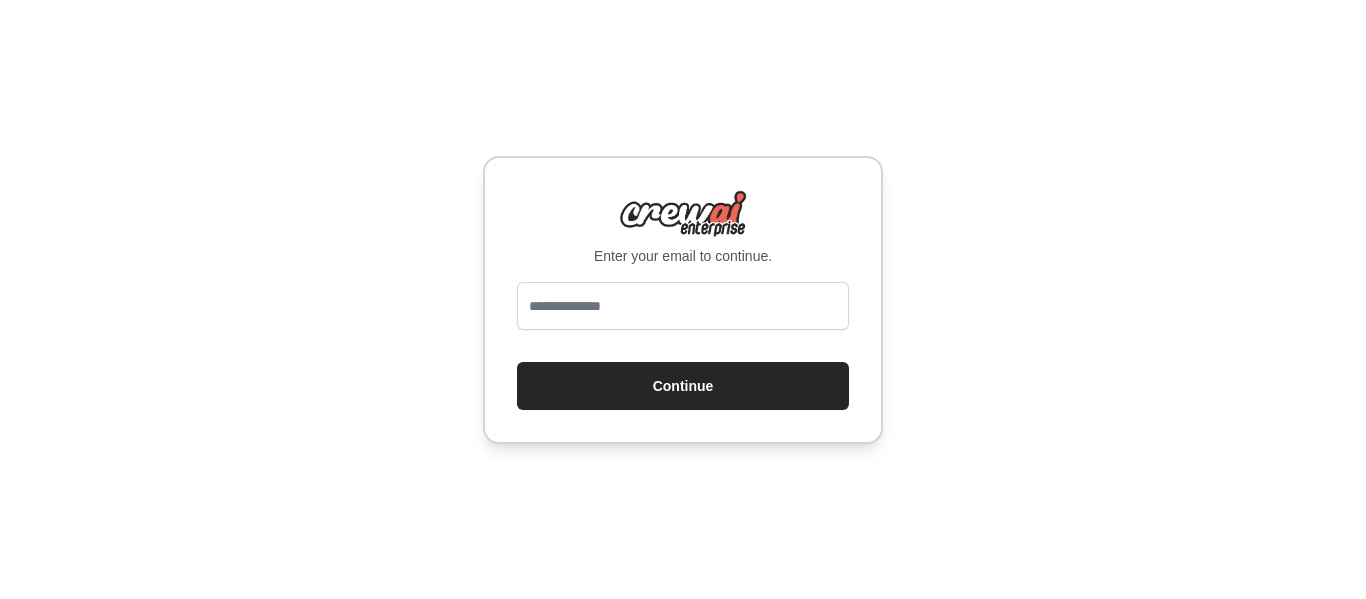 scroll, scrollTop: 0, scrollLeft: 0, axis: both 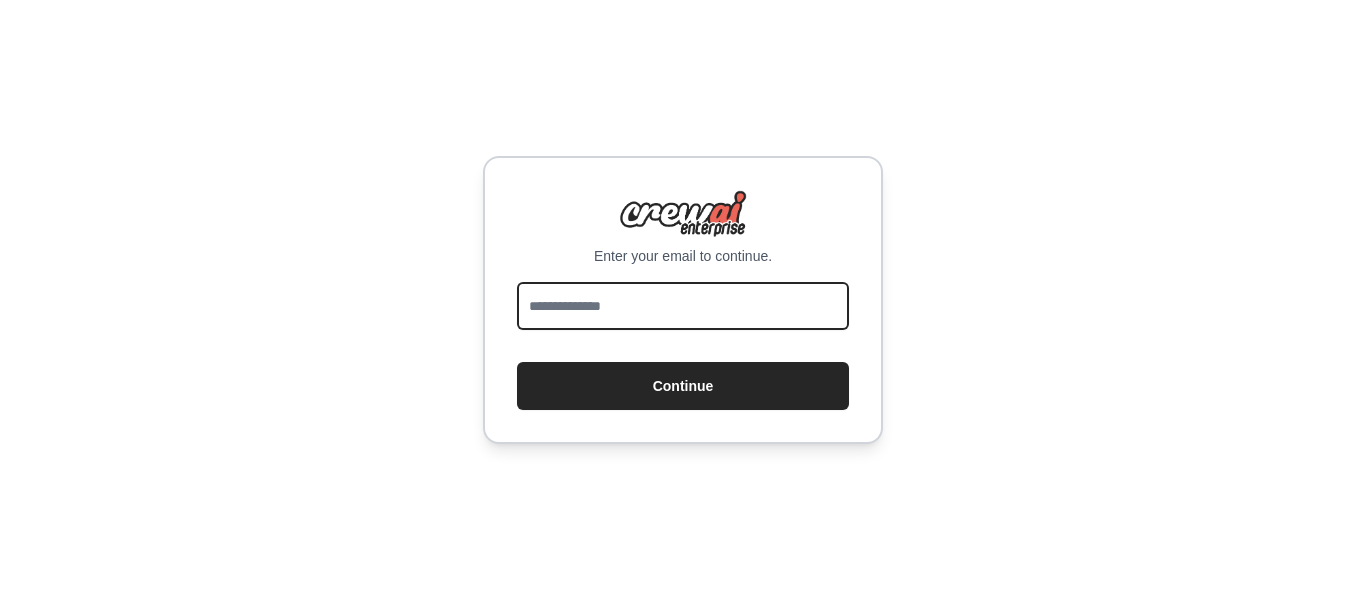 click at bounding box center [683, 306] 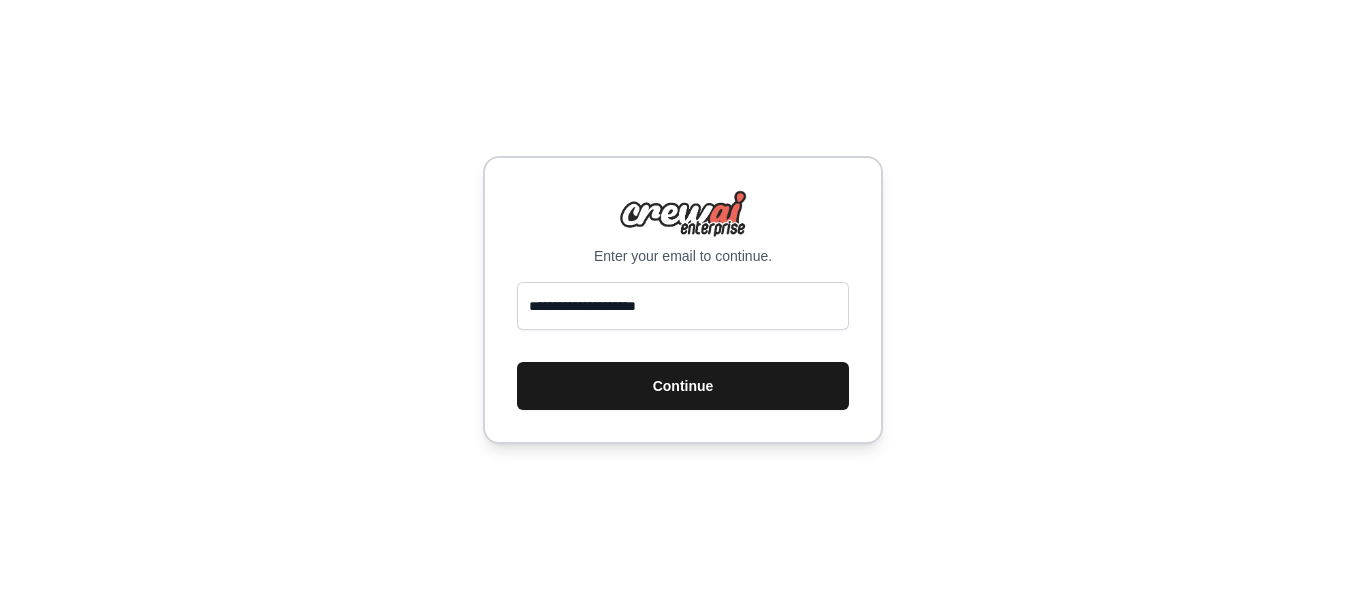 click on "Continue" at bounding box center [683, 386] 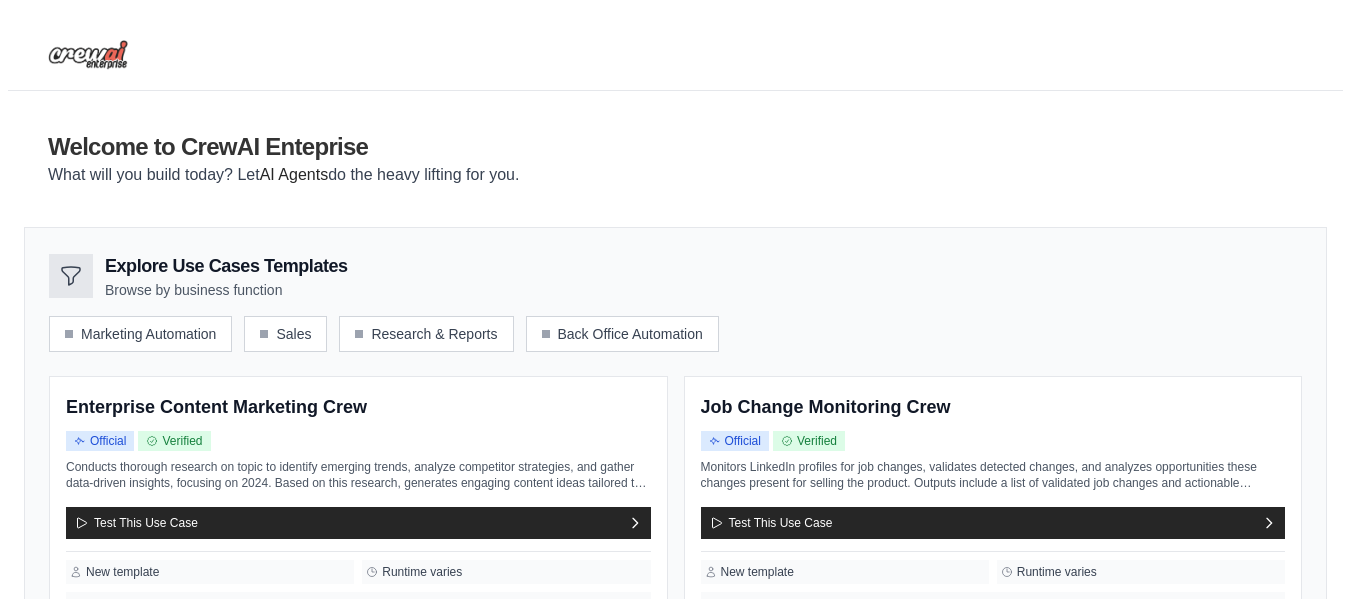 scroll, scrollTop: 0, scrollLeft: 0, axis: both 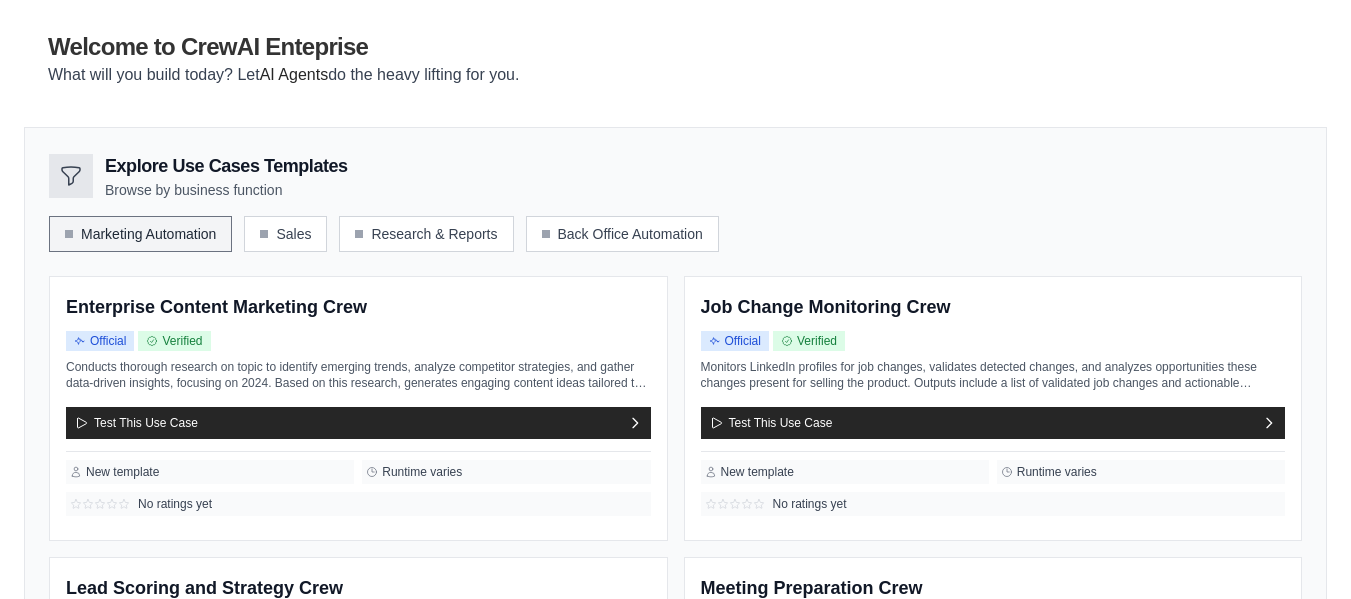 click on "Marketing Automation" at bounding box center [140, 234] 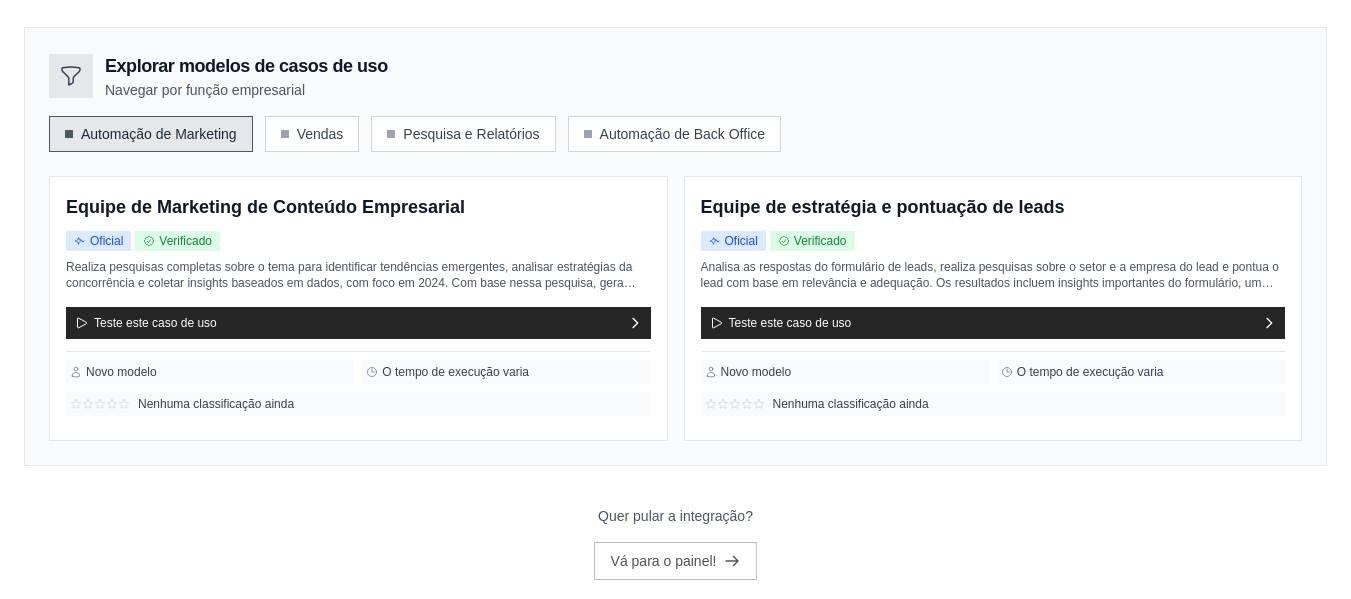 scroll, scrollTop: 241, scrollLeft: 0, axis: vertical 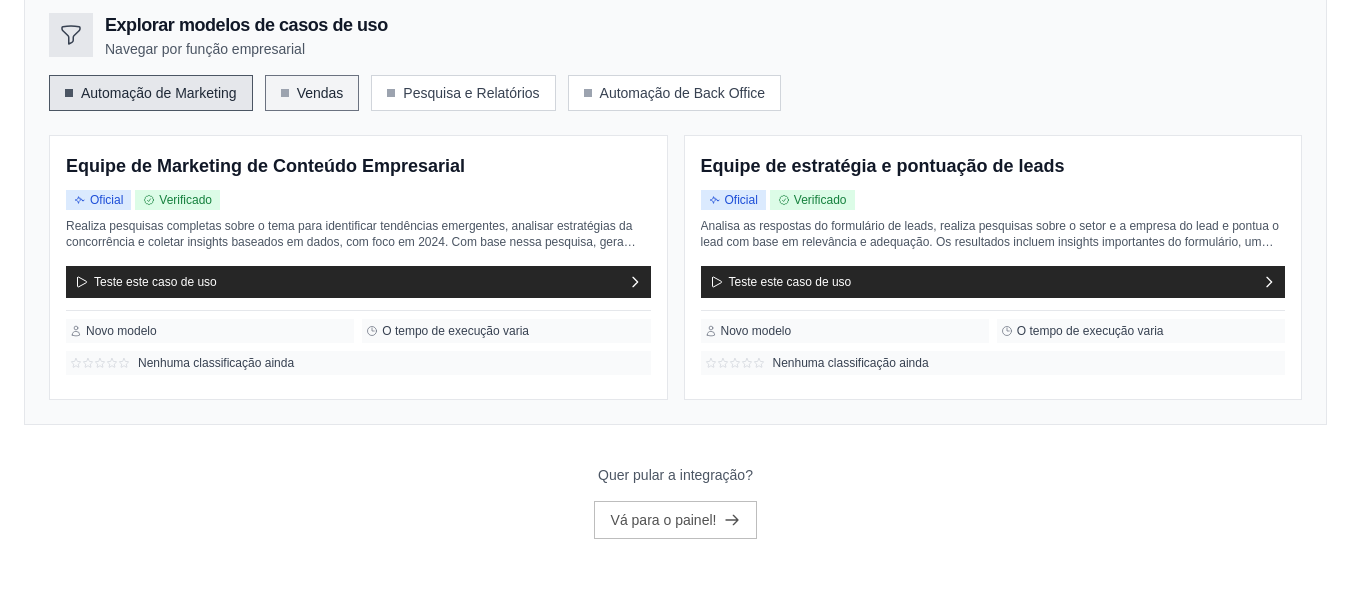 click on "Vendas" at bounding box center (312, 93) 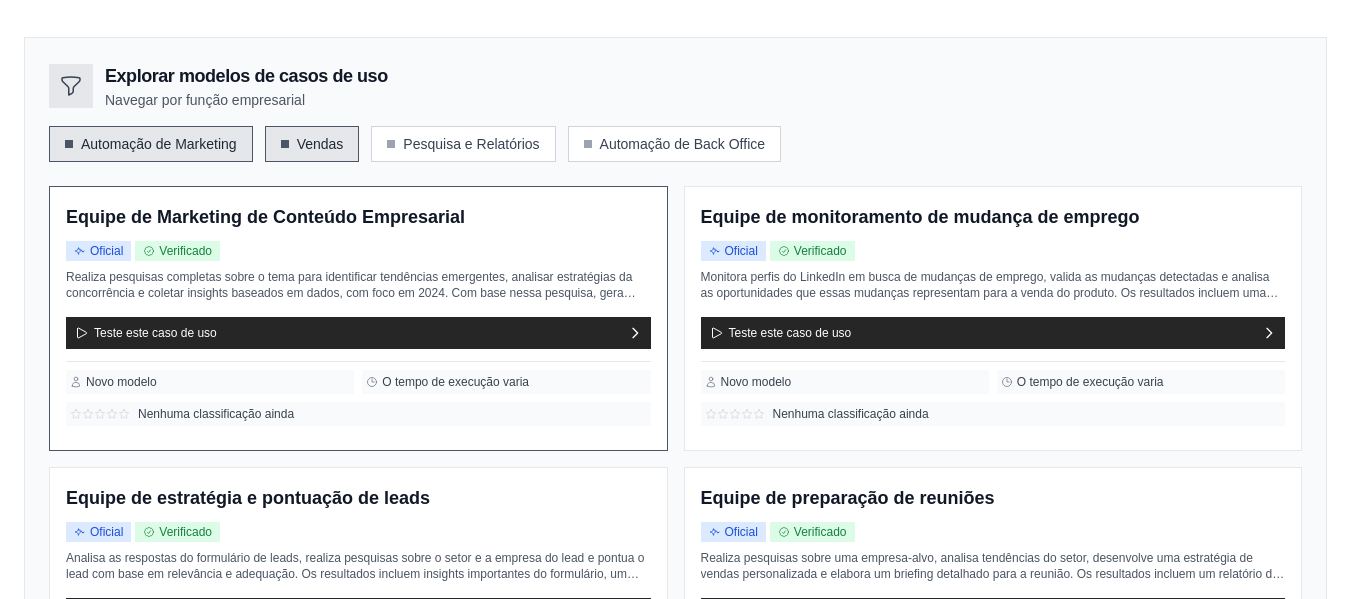 scroll, scrollTop: 141, scrollLeft: 0, axis: vertical 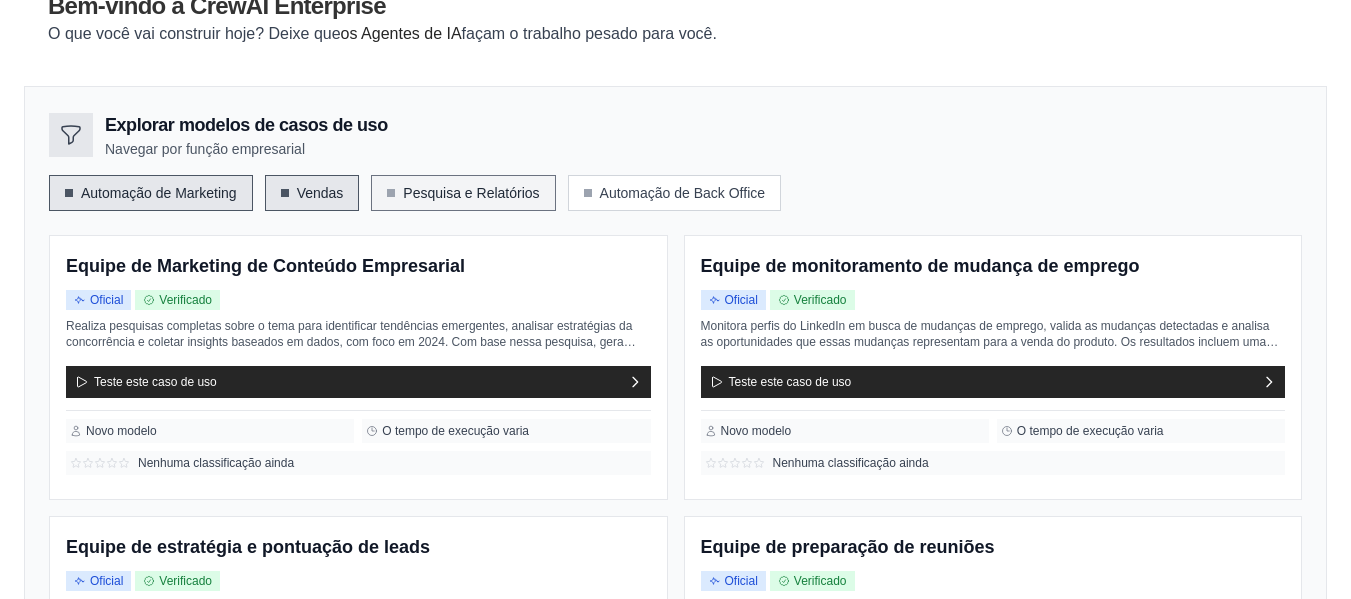 click on "Pesquisa e Relatórios" at bounding box center (463, 193) 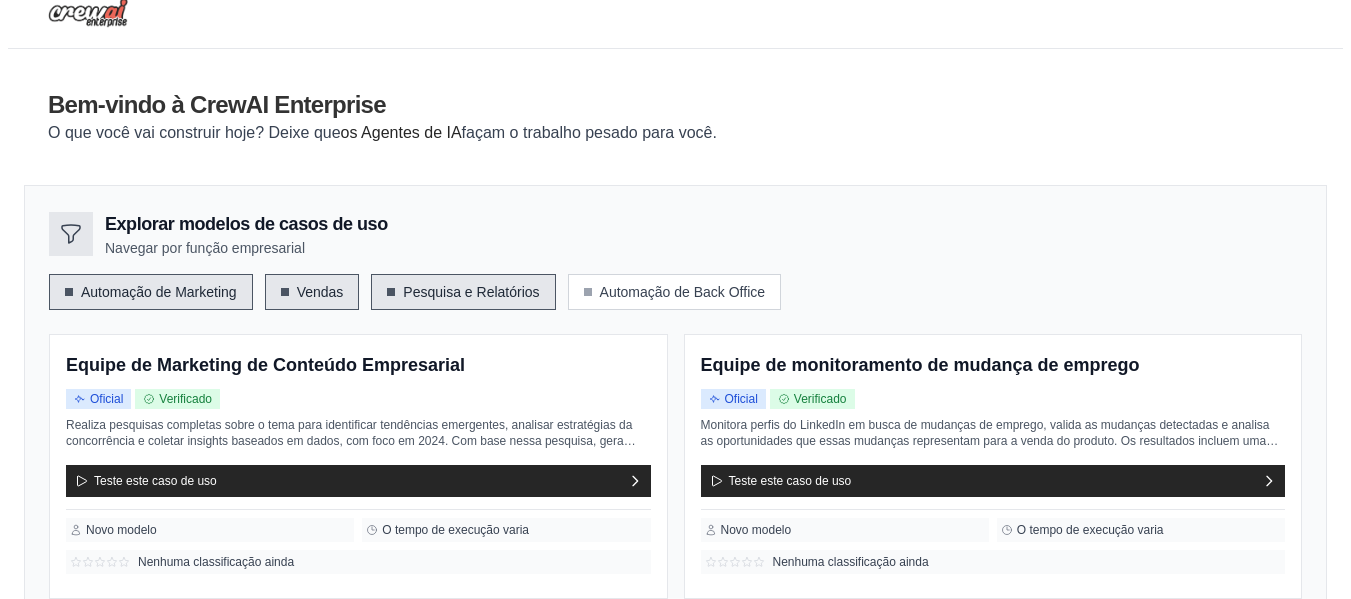 scroll, scrollTop: 41, scrollLeft: 0, axis: vertical 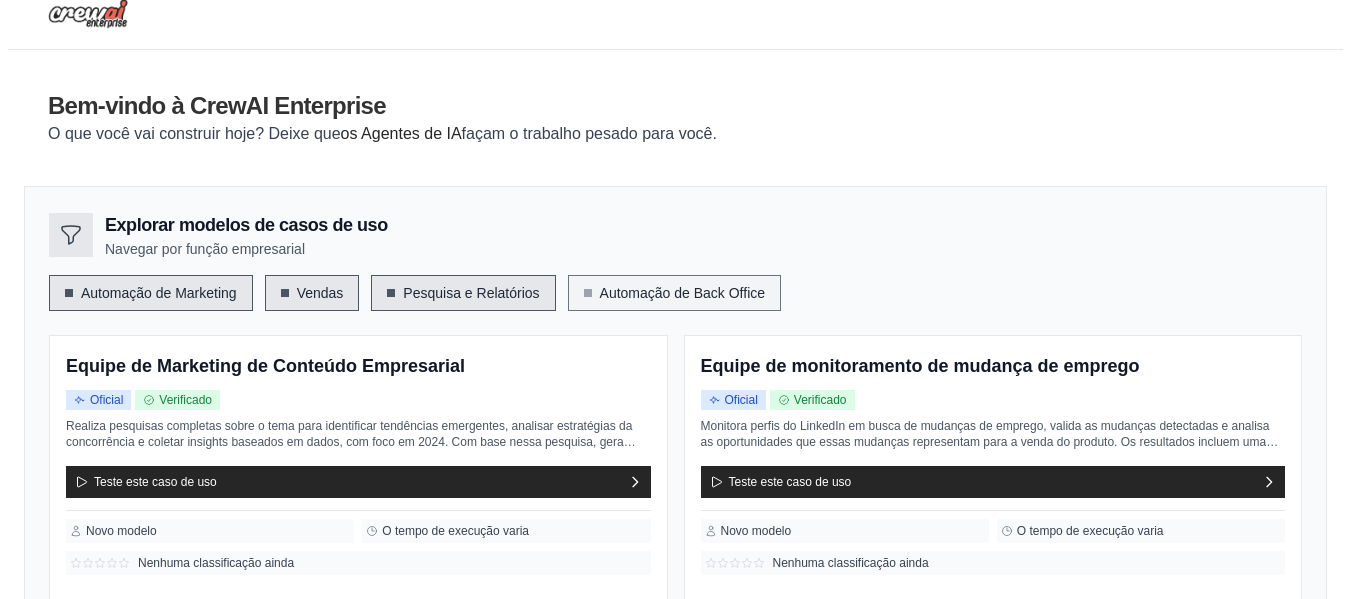 click on "Automação de Back Office" at bounding box center (683, 293) 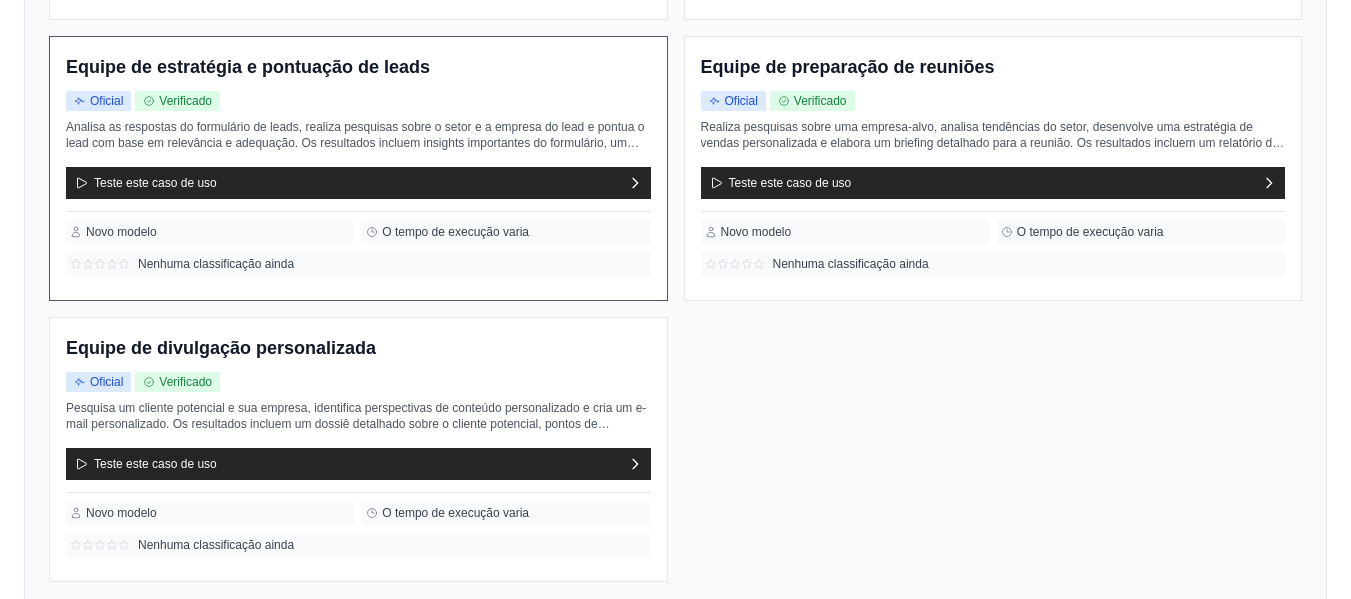 scroll, scrollTop: 641, scrollLeft: 0, axis: vertical 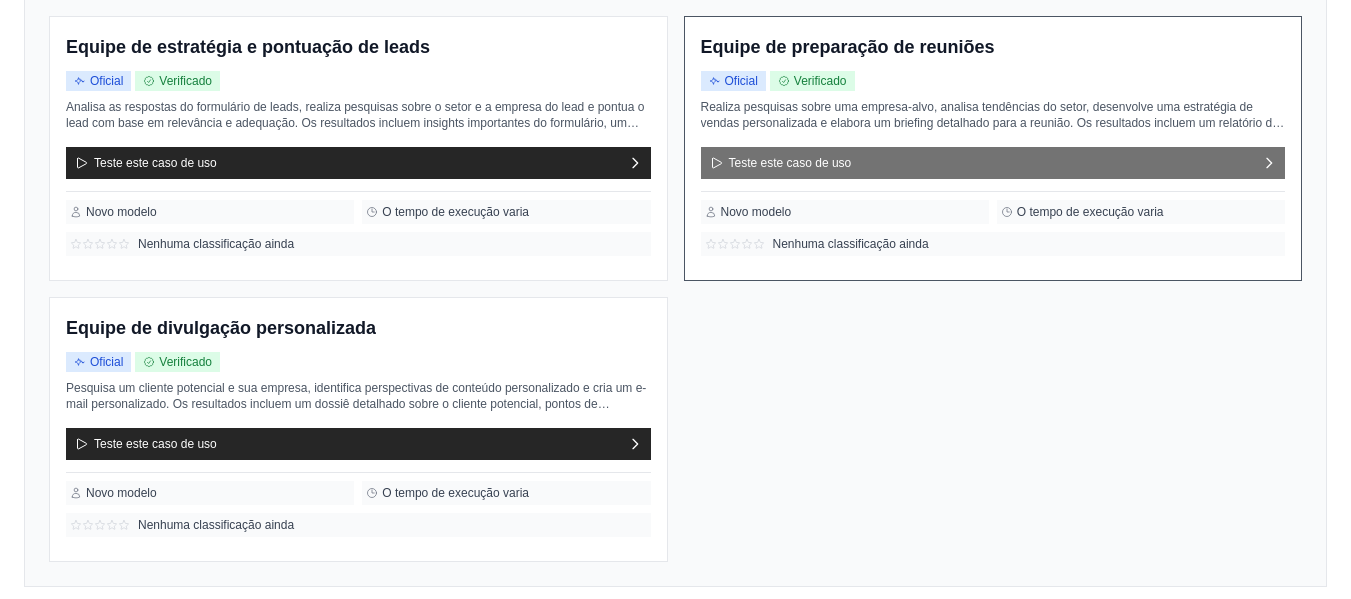 click on "Teste este caso de uso" at bounding box center (993, 163) 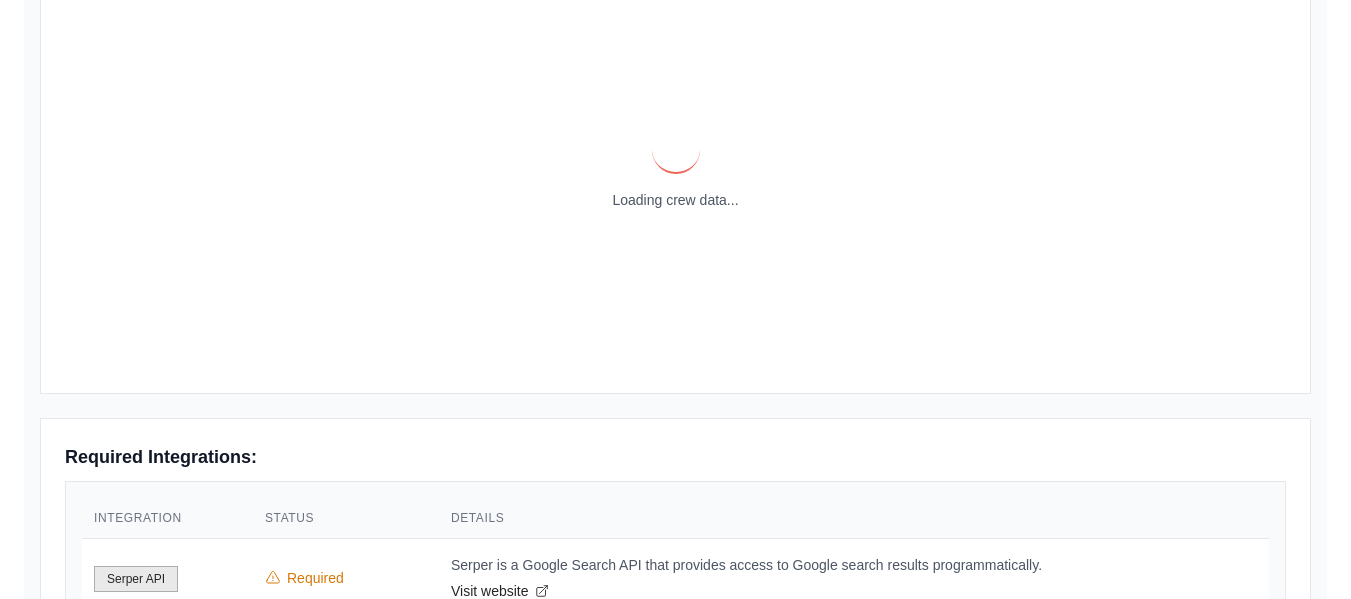 scroll, scrollTop: 0, scrollLeft: 0, axis: both 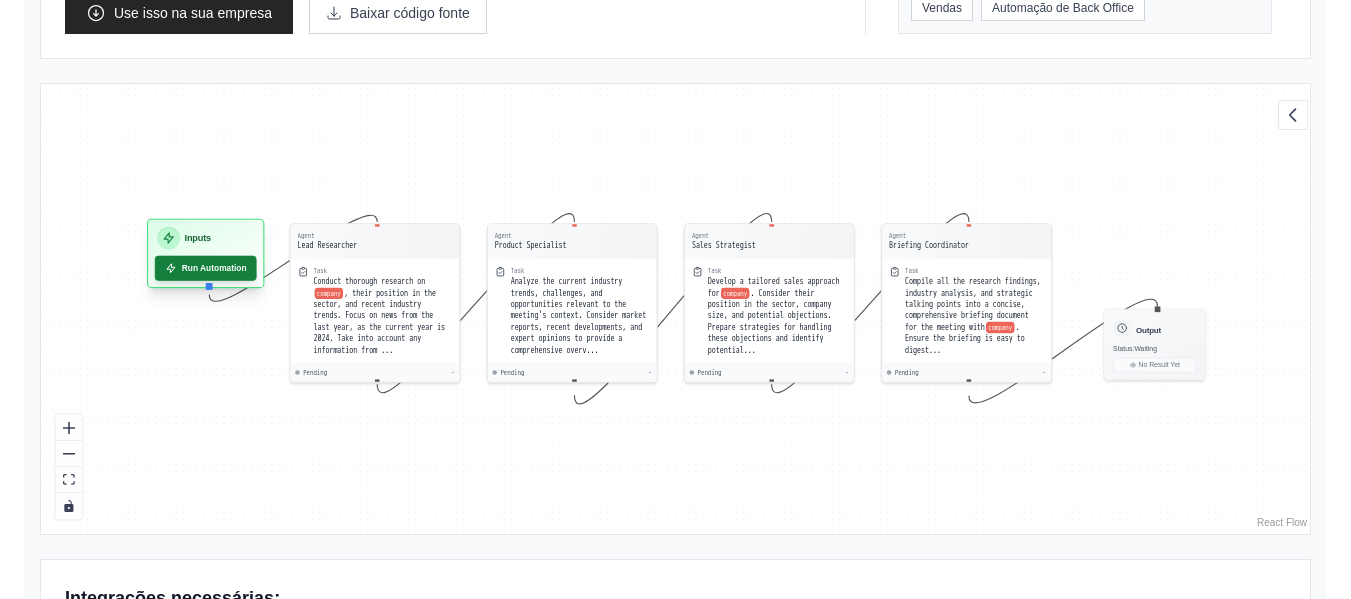 click on "Run Automation" at bounding box center [206, 268] 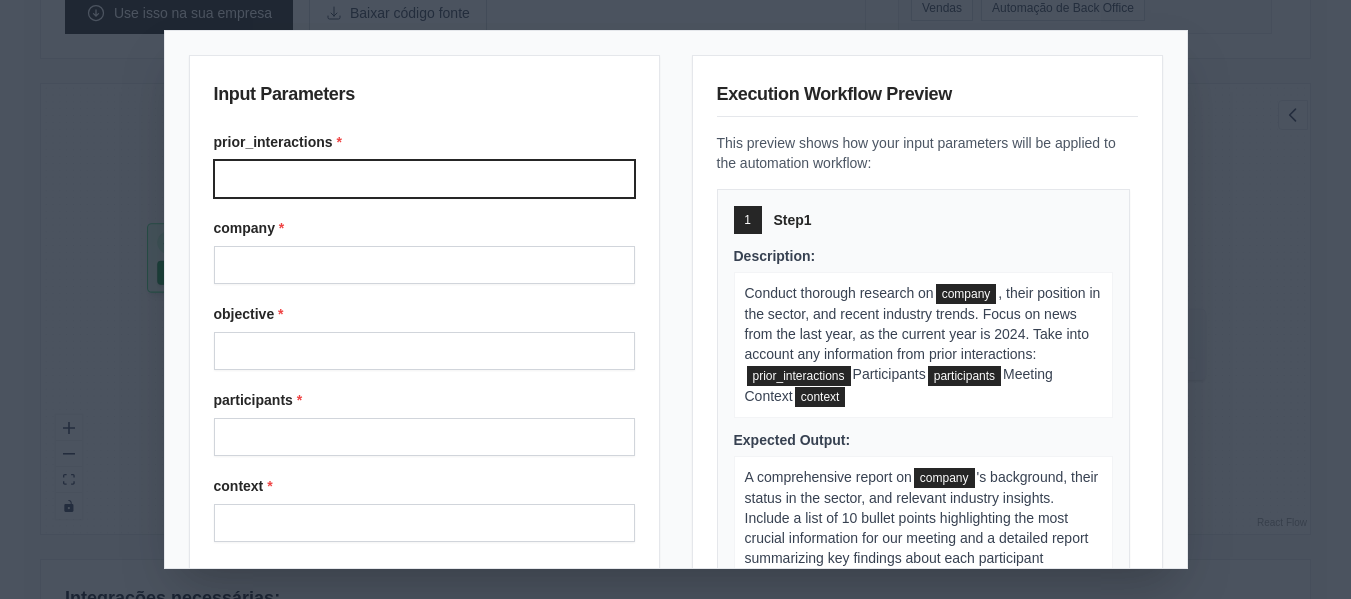 click on "prior_interactions   *" at bounding box center (424, 179) 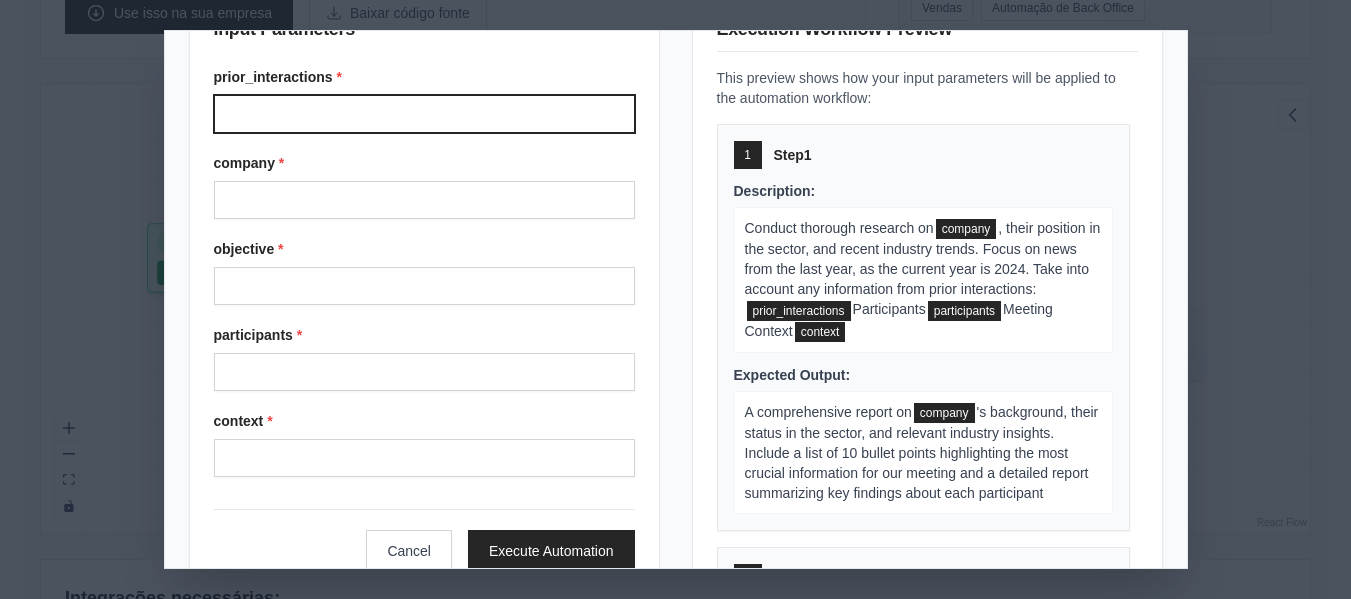 scroll, scrollTop: 120, scrollLeft: 0, axis: vertical 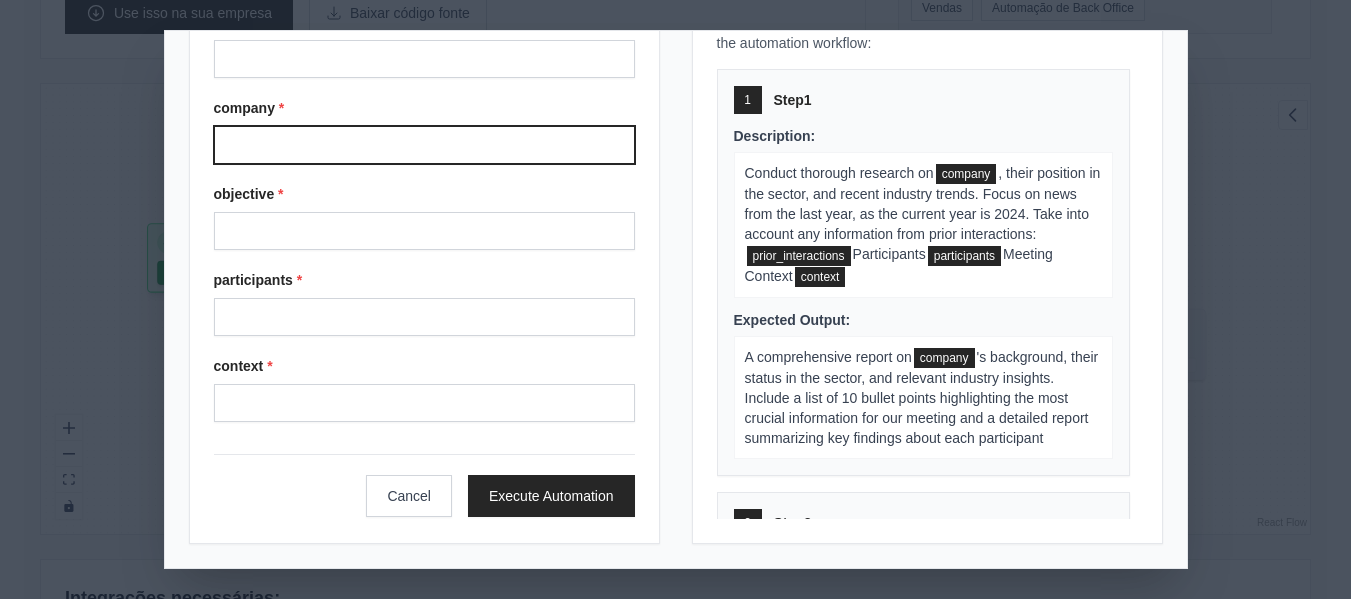 click on "company   *" at bounding box center [424, 145] 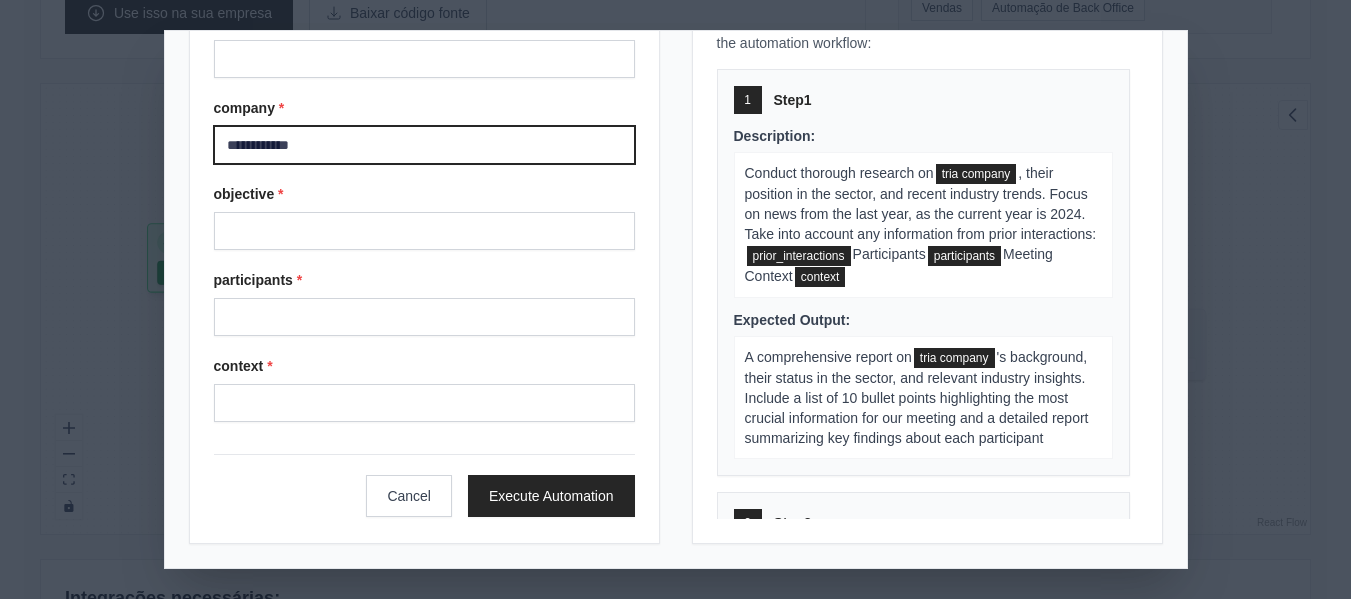click on "**********" at bounding box center [424, 145] 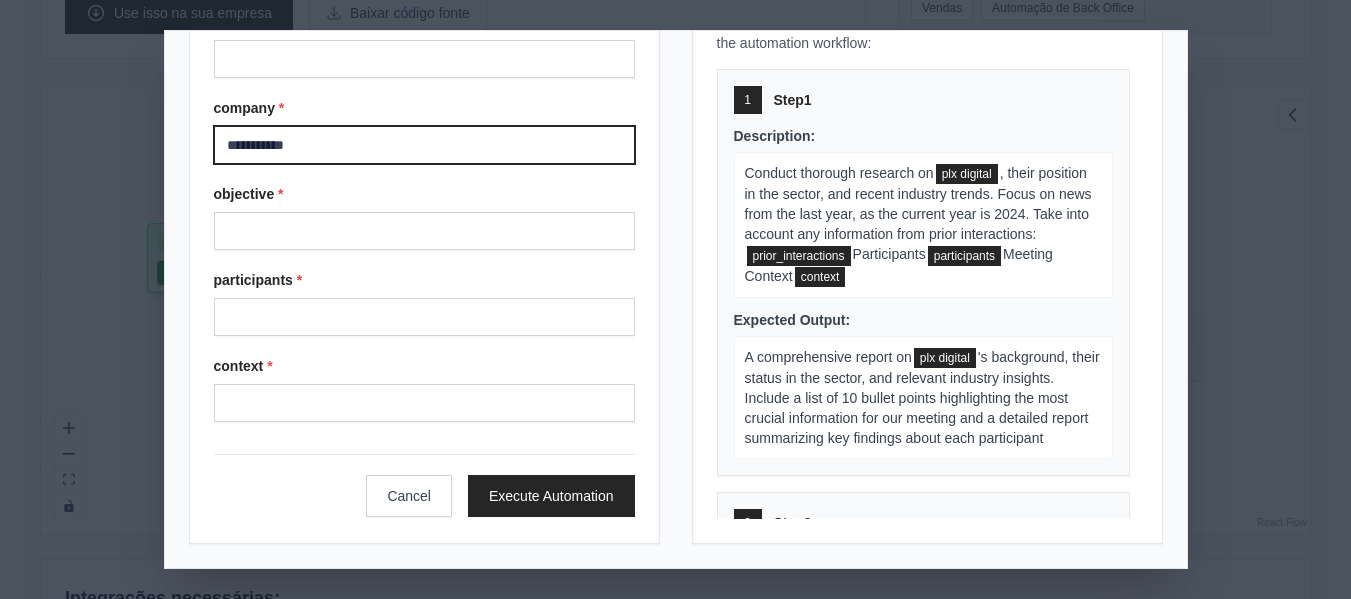 type on "**********" 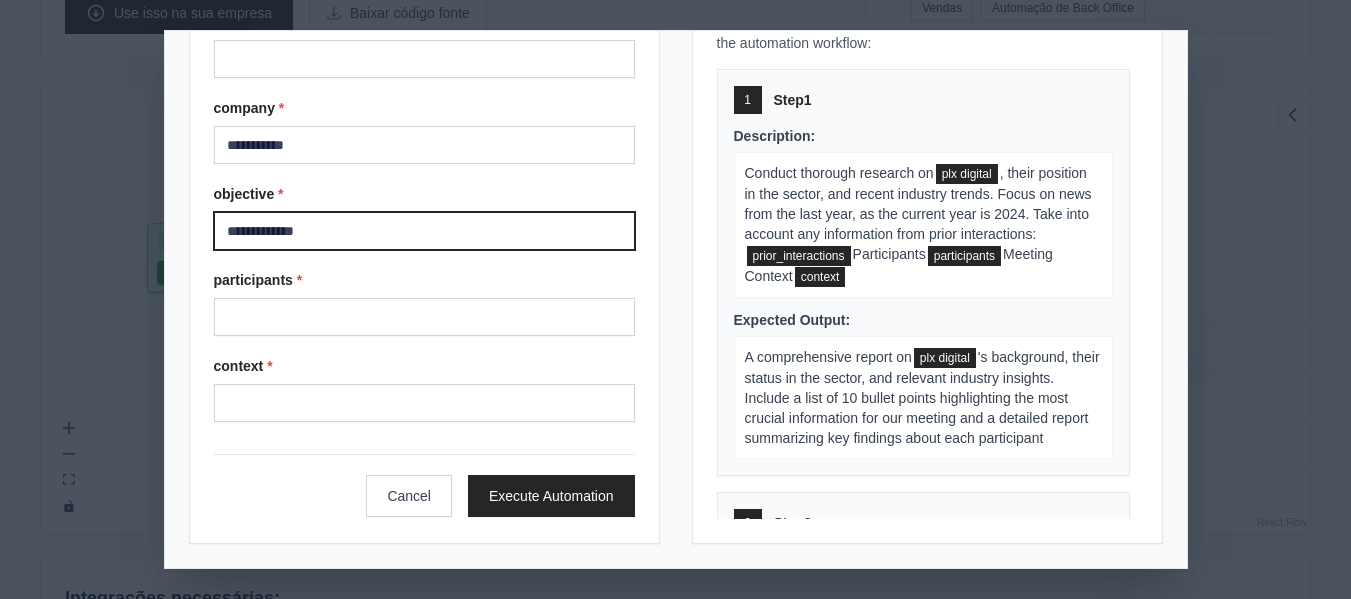 type on "**********" 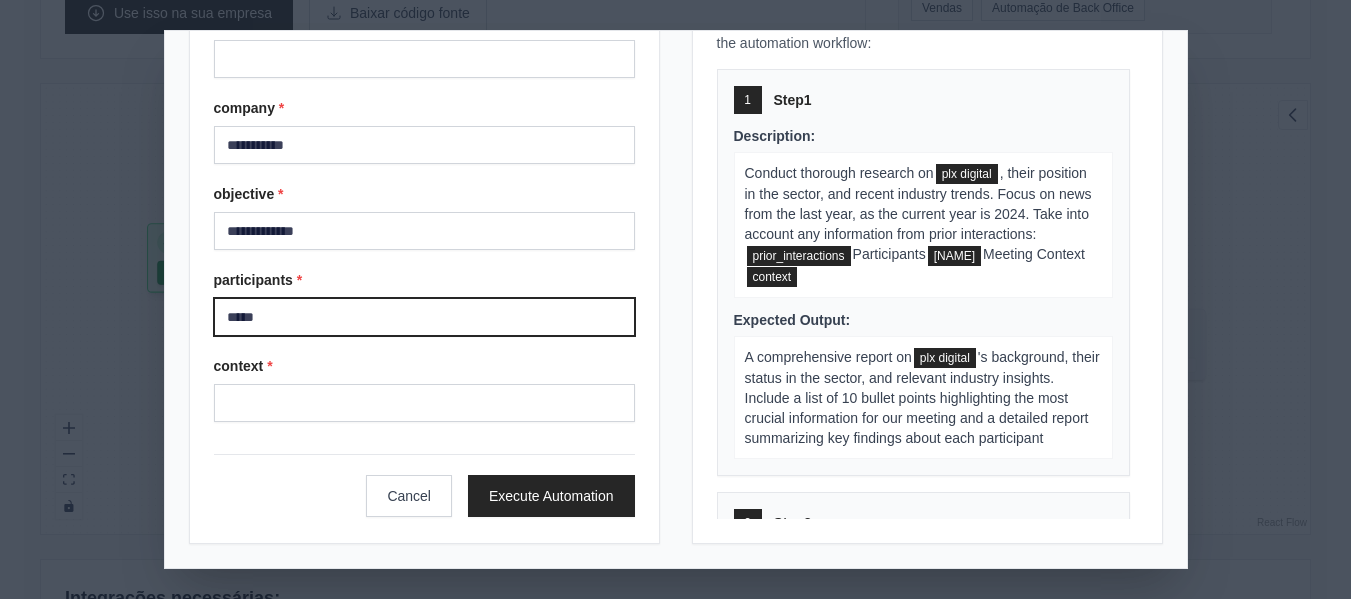 type on "*****" 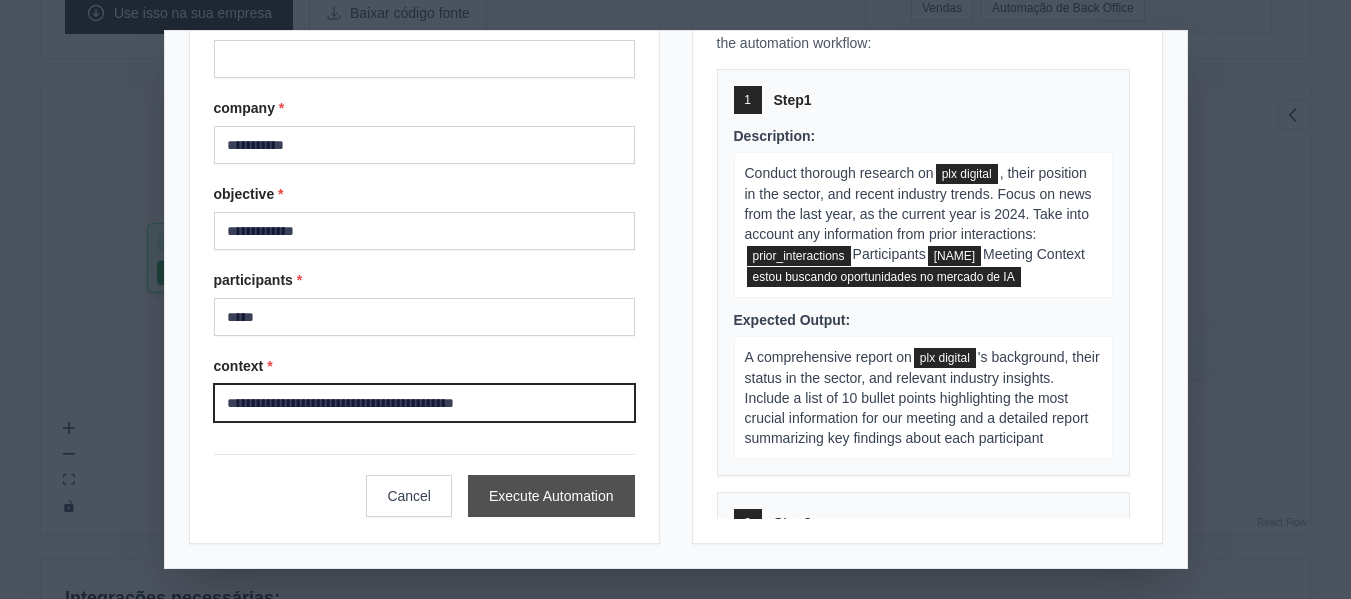 type on "**********" 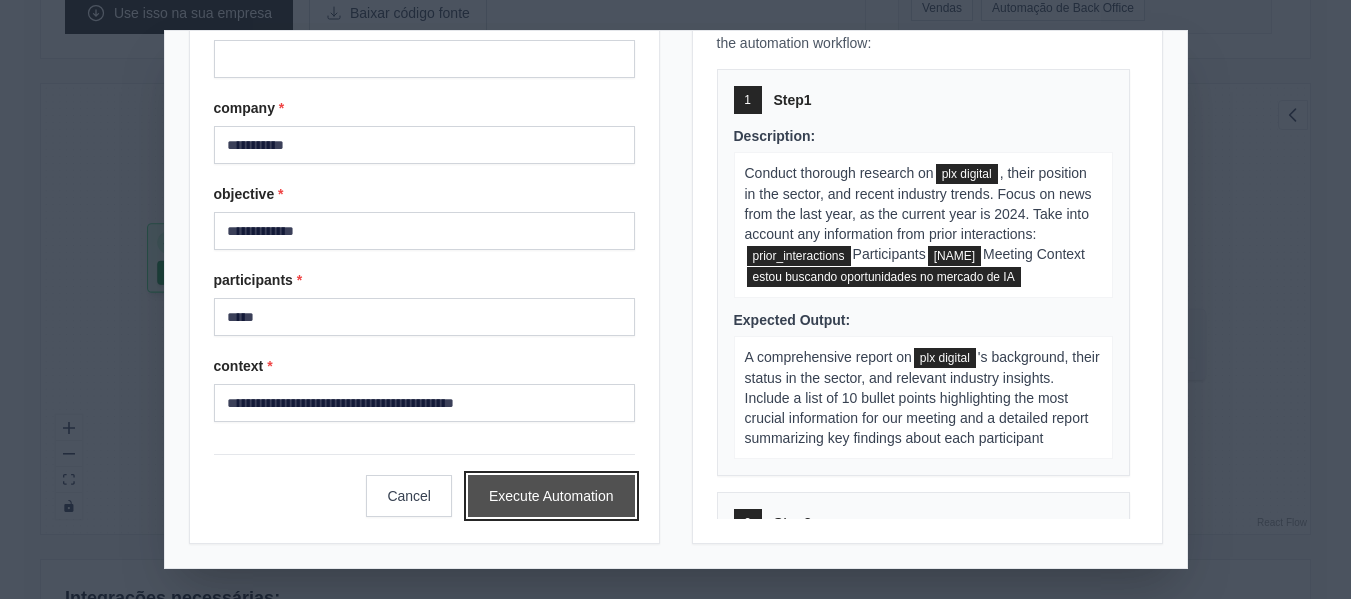 click on "Execute Automation" at bounding box center (551, 496) 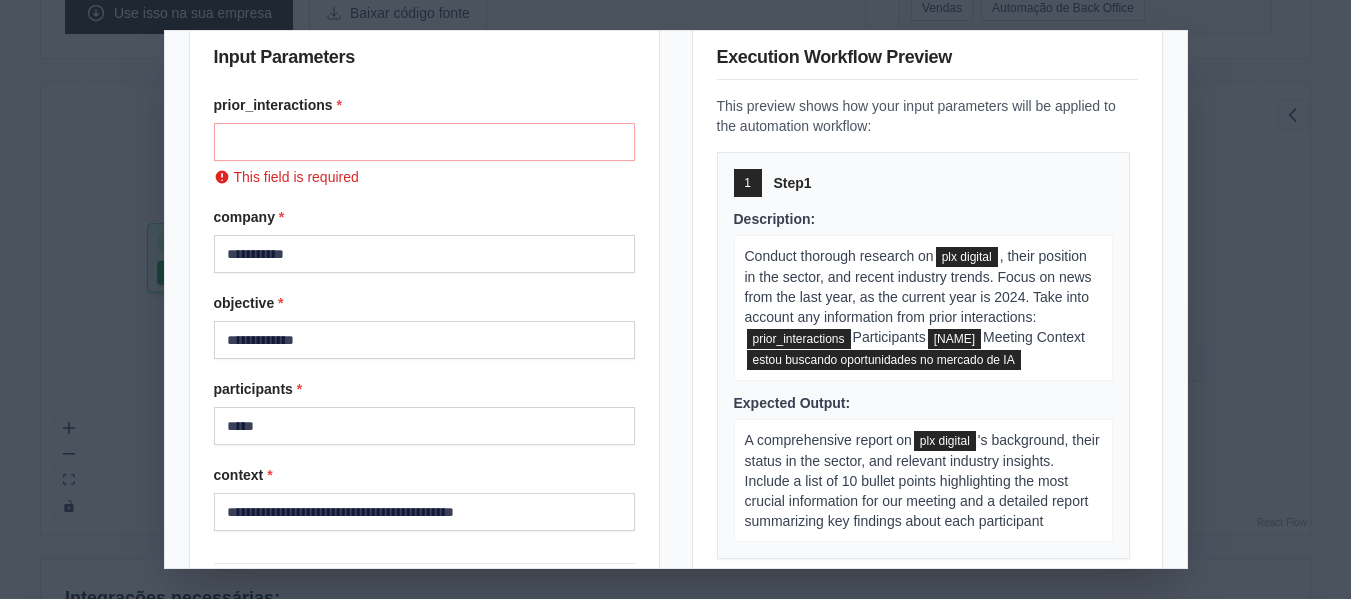 scroll, scrollTop: 0, scrollLeft: 0, axis: both 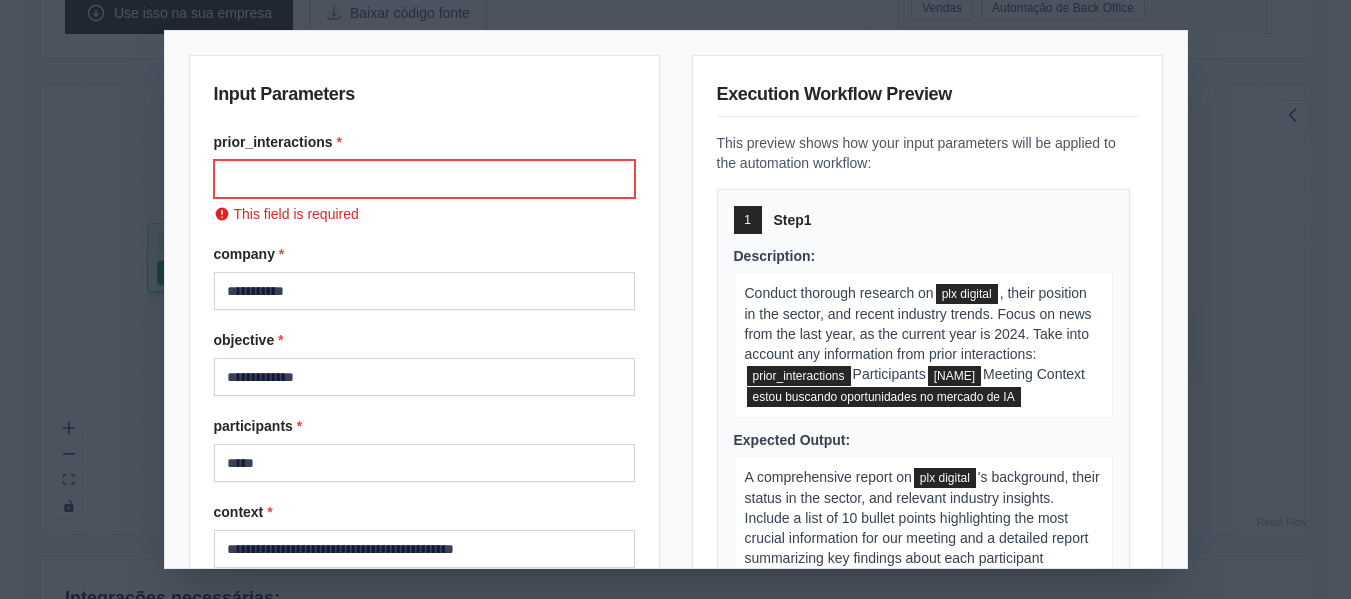 click on "prior_interactions   *" at bounding box center [424, 179] 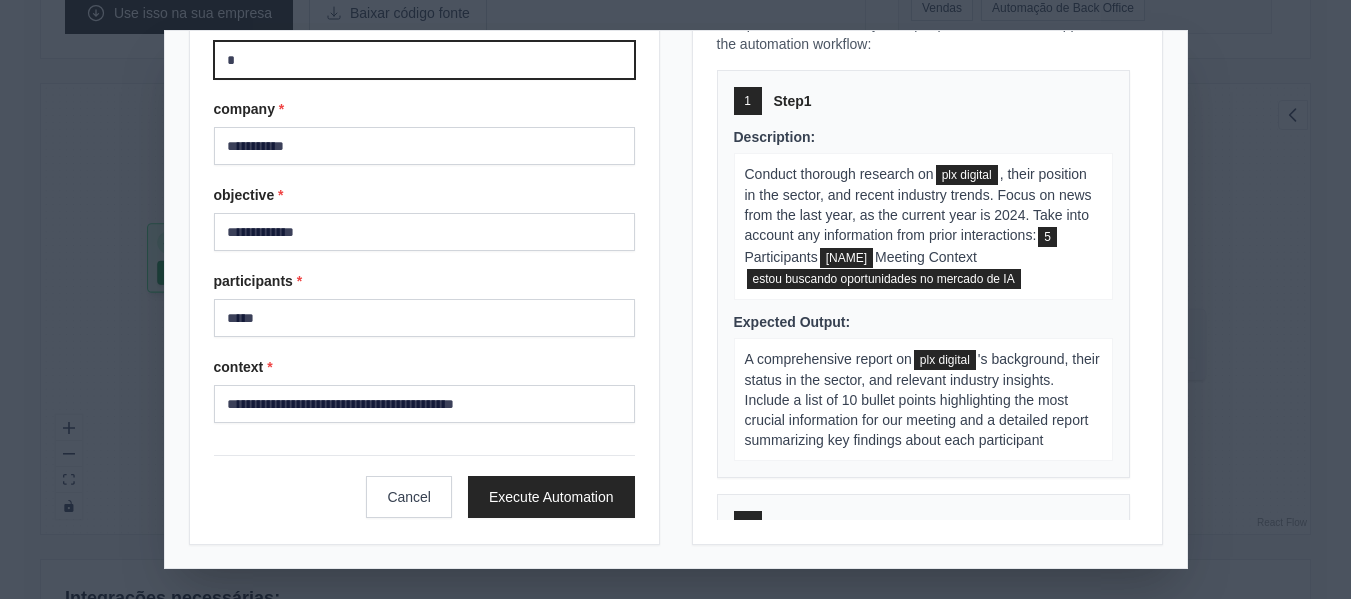 scroll, scrollTop: 120, scrollLeft: 0, axis: vertical 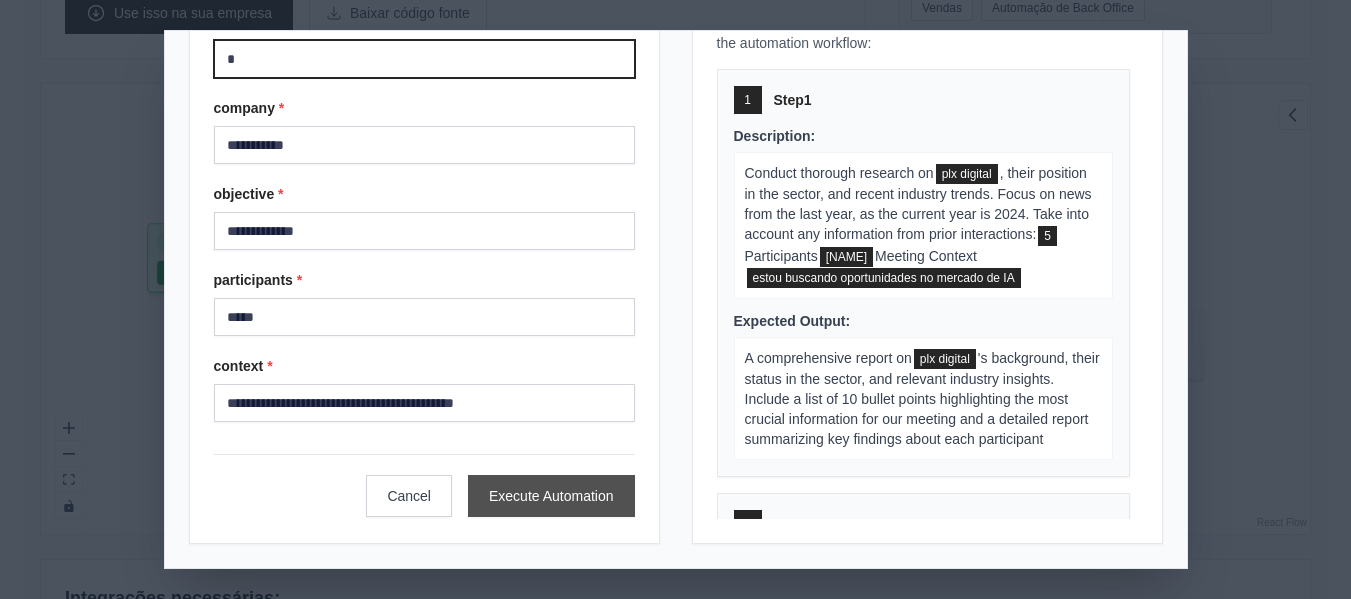 type on "*" 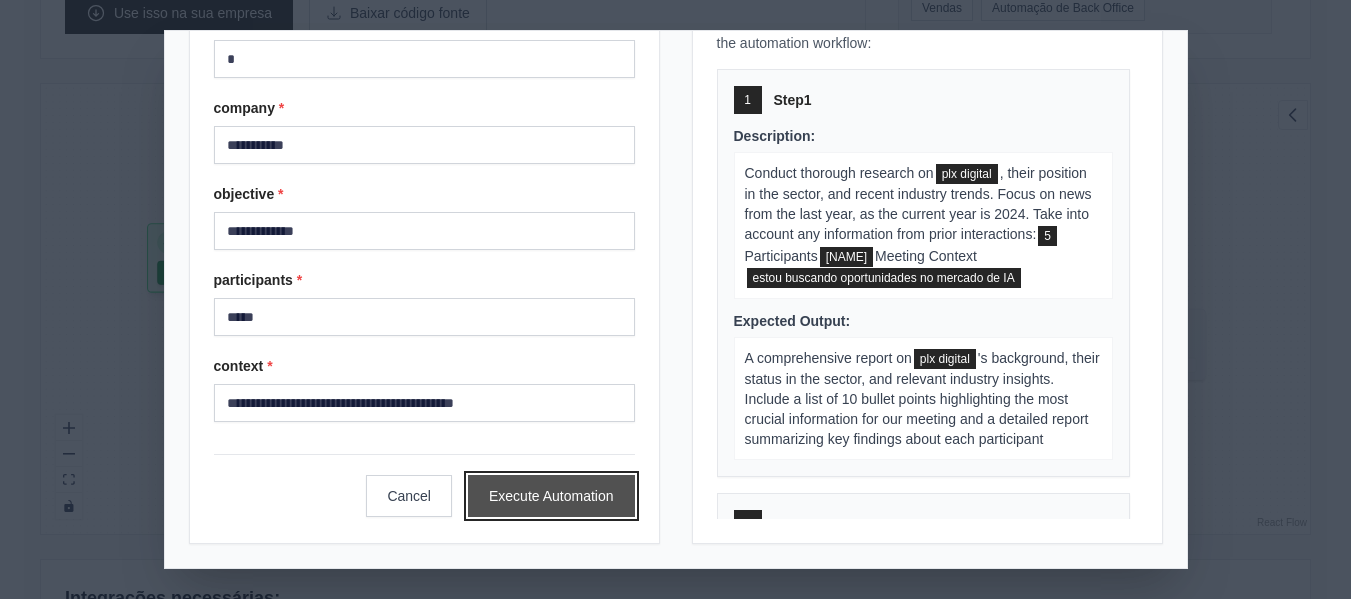 click on "Execute Automation" at bounding box center [551, 496] 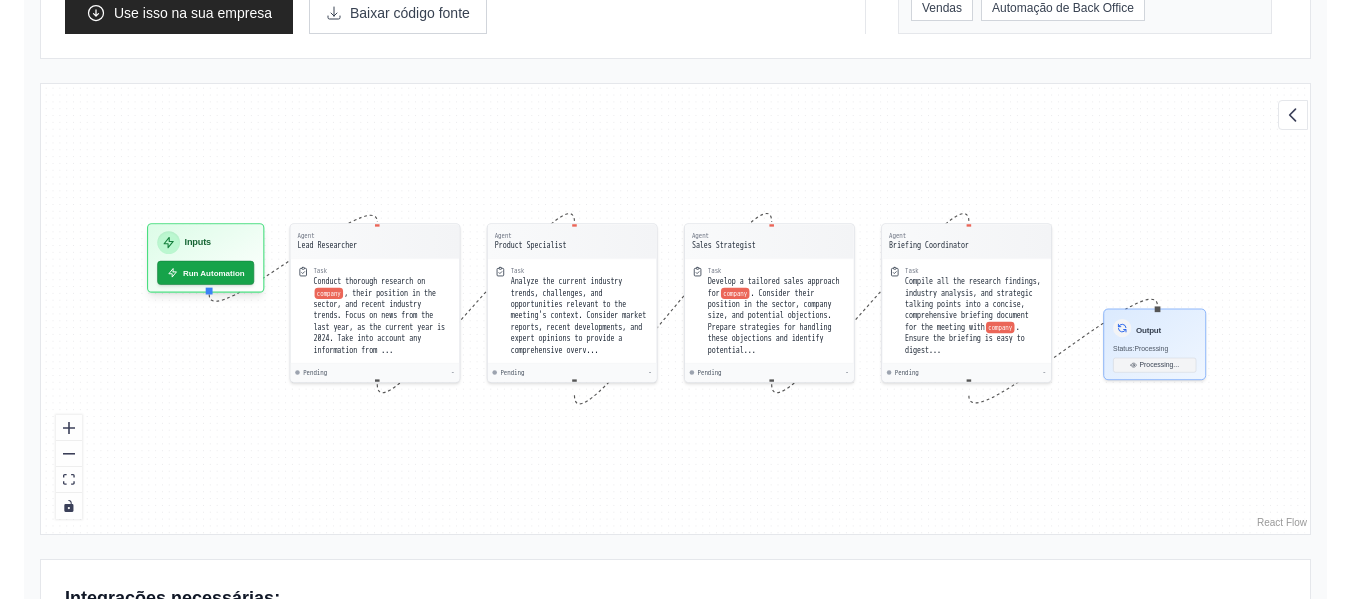 scroll, scrollTop: 220, scrollLeft: 0, axis: vertical 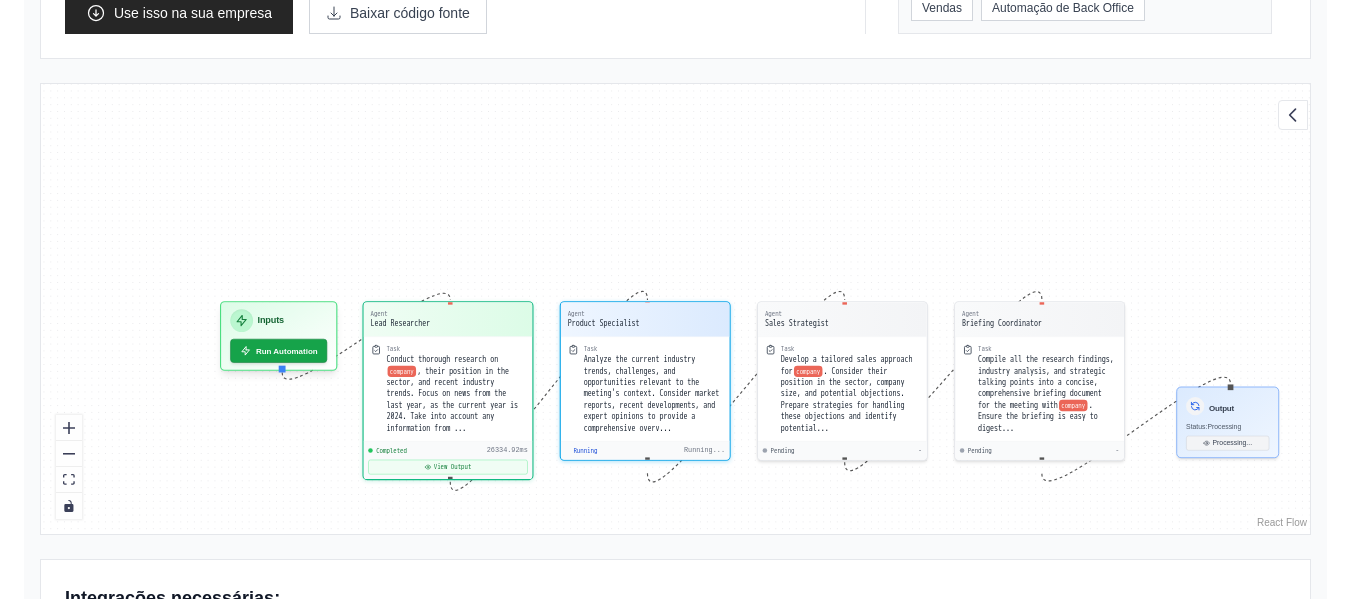 drag, startPoint x: 872, startPoint y: 154, endPoint x: 914, endPoint y: 201, distance: 63.03174 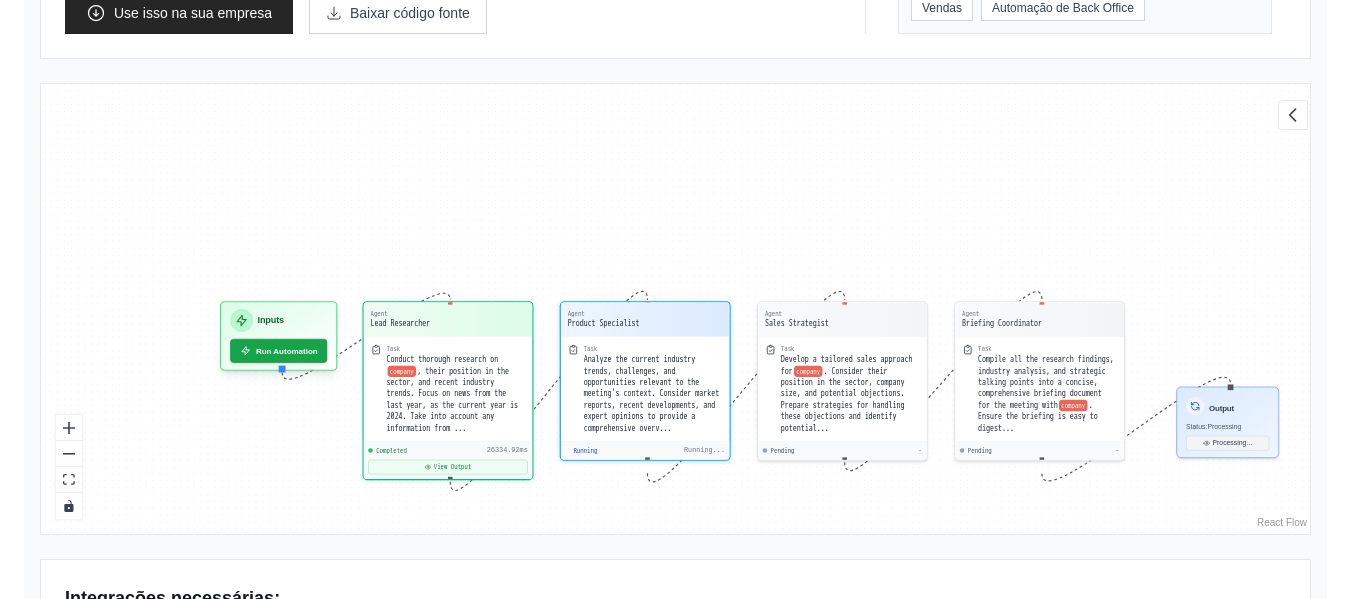 click on "Agent Lead Researcher Task Conduct thorough research on company , their position in the sector, and recent industry trends. Focus on news from the last year, as the current year is 2024.
Take into account any information from ... Completed 26334.92ms View Output Agent Product Specialist Task Analyze the current industry trends, challenges, and opportunities relevant to the meeting's context. Consider market reports, recent developments, and expert opinions to provide a comprehensive overv... Running Running... Agent Sales Strategist Task Develop a tailored sales approach for company . Consider their position in the sector, company size, and potential objections. Prepare strategies for handling these objections and identify potential... Pending - Agent Briefing Coordinator Task Compile all the research findings, industry analysis, and strategic talking points into a concise, comprehensive briefing document for the meeting with company . Ensure the briefing is easy to digest... Pending - Inputs Output" at bounding box center [675, 309] 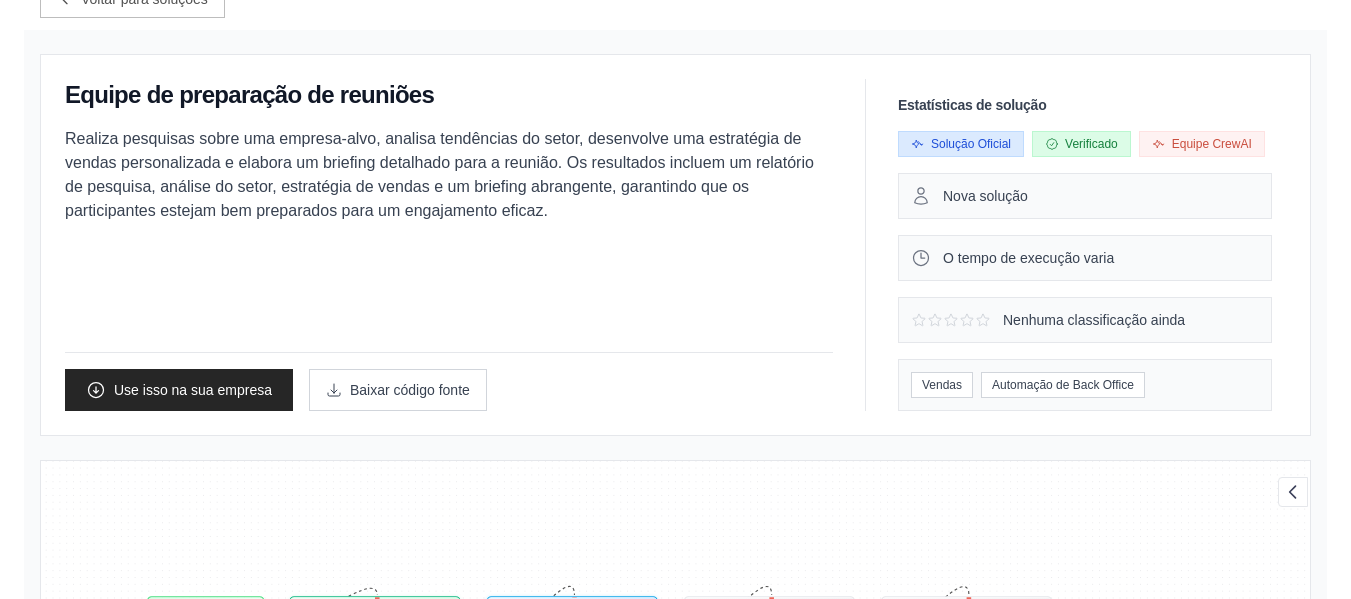 scroll, scrollTop: 0, scrollLeft: 0, axis: both 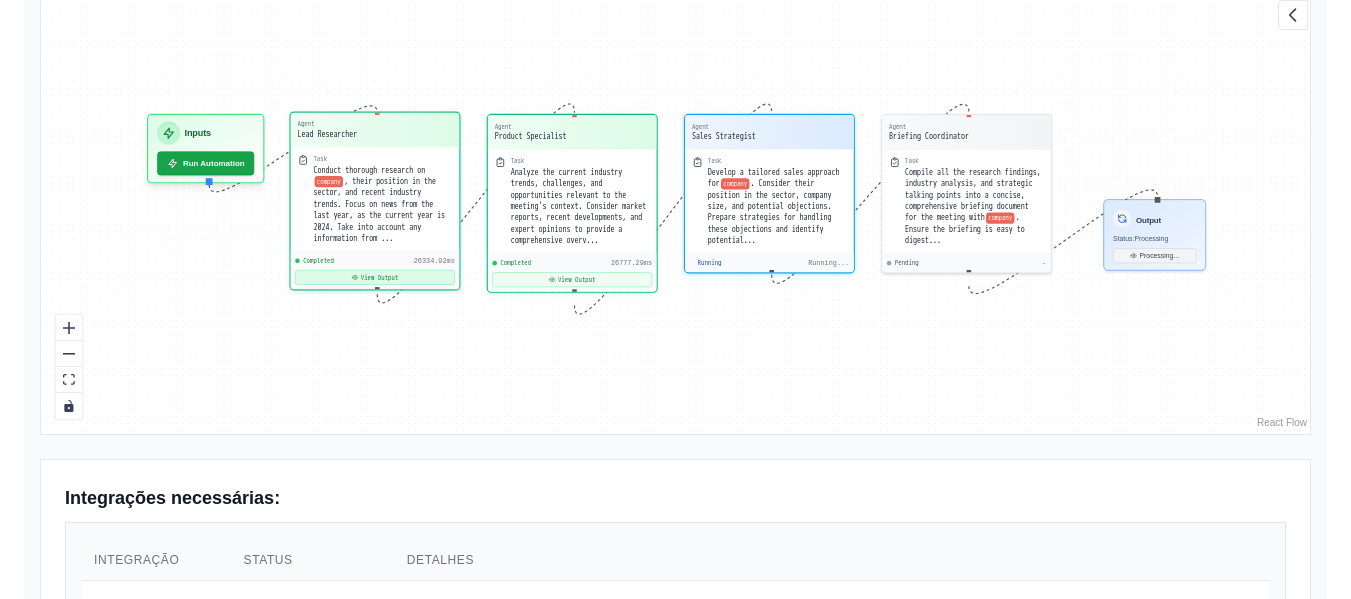 click on "View Output" at bounding box center (375, 277) 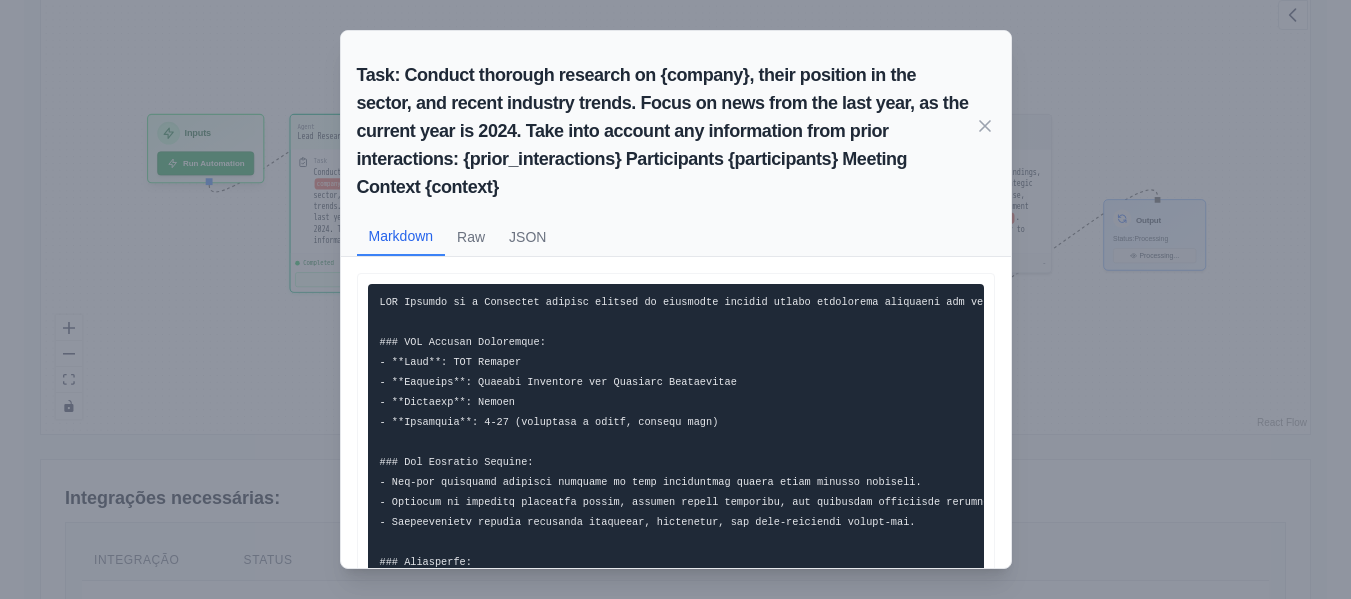scroll, scrollTop: 100, scrollLeft: 0, axis: vertical 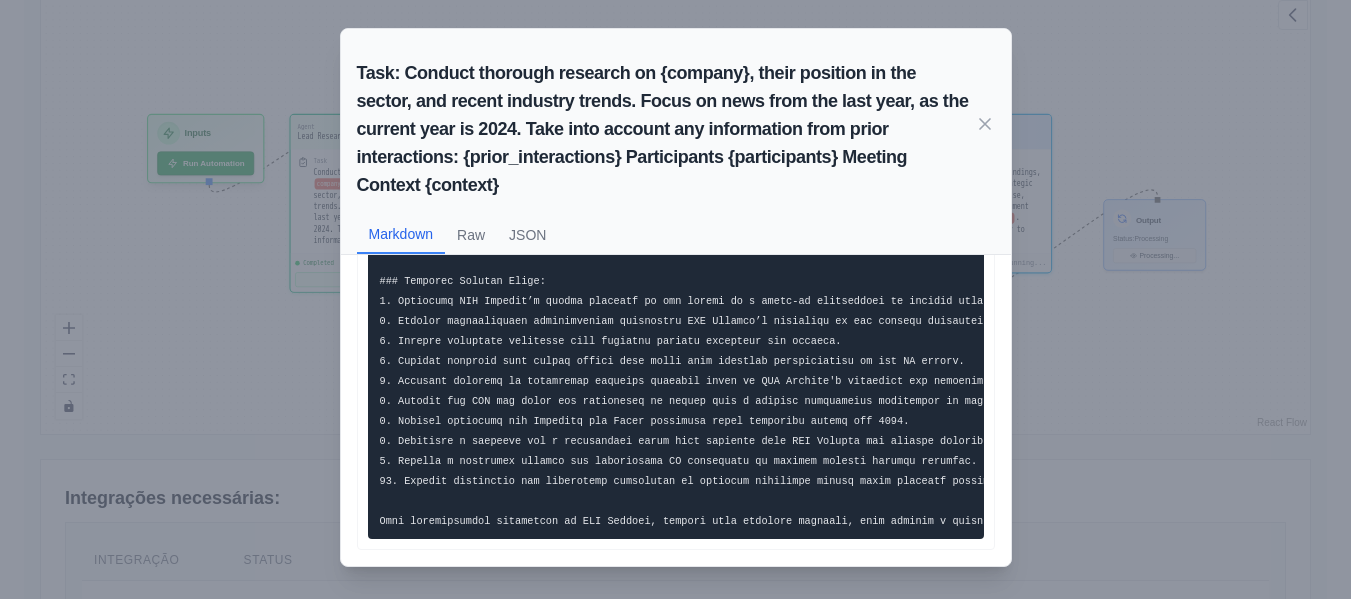click on "Task: Conduct thorough research on {company}, their position in the sector, and recent industry trends. Focus on news from the last year, as the current year is 2024.
Take into account any information from prior interactions: {prior_interactions}
Participants {participants} Meeting Context {context}
Markdown Raw JSON ... Show more Not valid JSON" at bounding box center (675, 299) 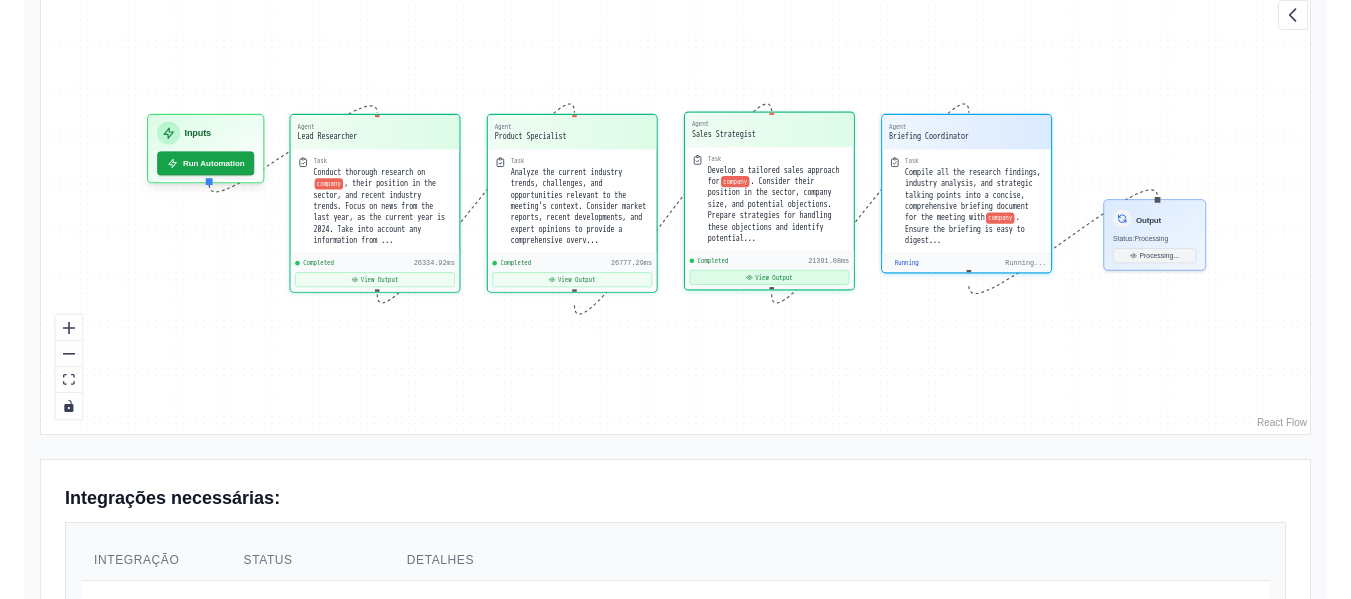 click on "View Output" at bounding box center [770, 277] 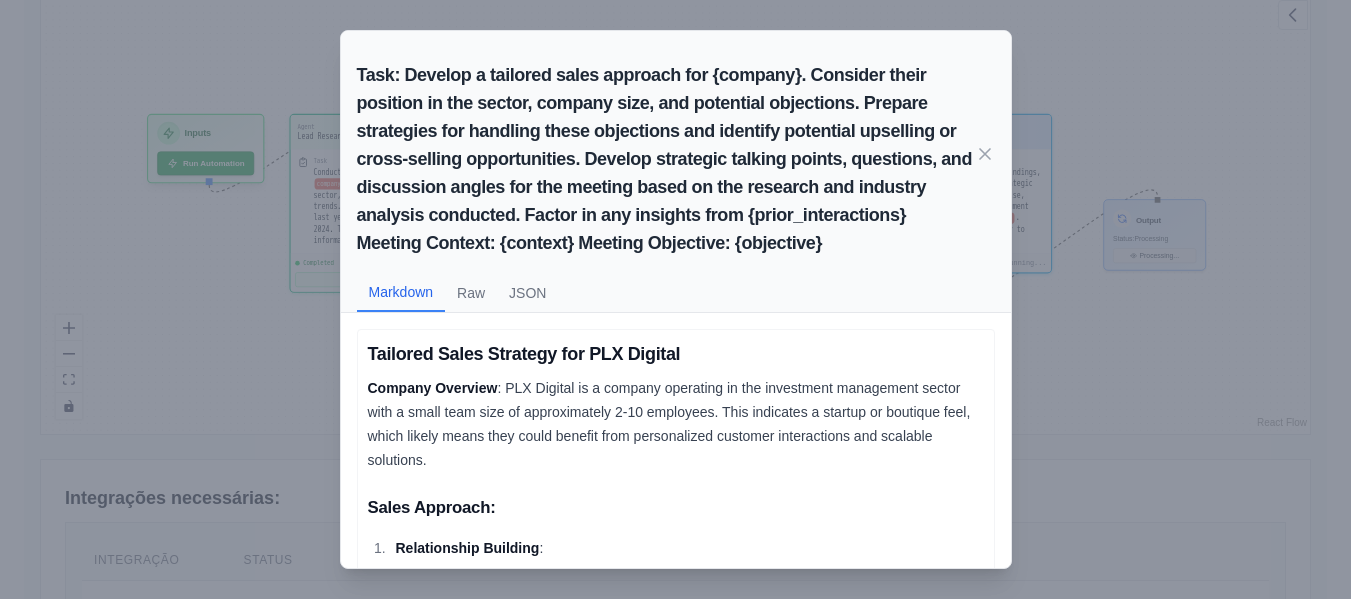 scroll, scrollTop: 2, scrollLeft: 0, axis: vertical 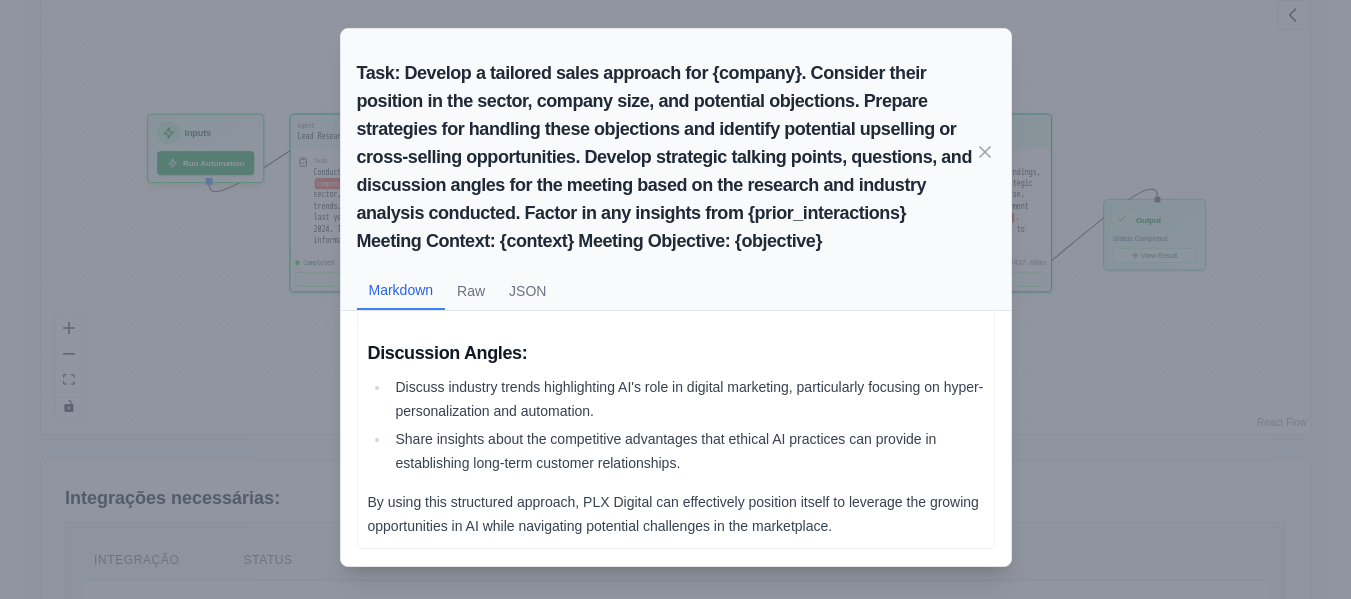click on "Task: Develop a tailored sales approach for {company}. Consider their position in the  sector, company size, and potential objections. Prepare strategies for handling these objections and identify potential upselling or cross-selling opportunities. Develop strategic talking points, questions, and discussion angles for the meeting based on the research and industry analysis conducted.
Factor in any insights from {prior_interactions} Meeting Context: {context} Meeting Objective: {objective}
Markdown Raw JSON Tailored Sales Strategy for PLX Digital
Company Overview : PLX Digital is a company operating in the investment management sector with a small team size of approximately 2-10 employees. This indicates a startup or boutique feel, which likely means they could benefit from personalized customer interactions and scalable solutions.
Sales Approach:
Relationship Building :
Utilize the small team size to offer direct access to decision-makers.
Highlight AI Opportunities :
:" at bounding box center (675, 299) 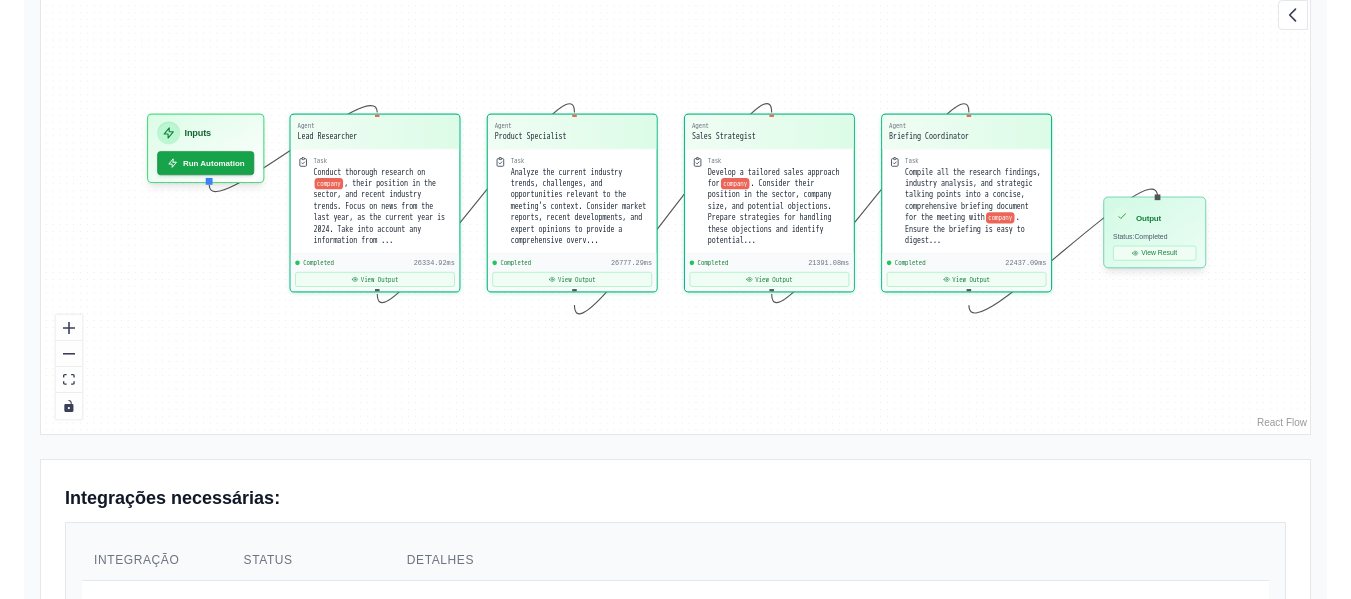 click on "Output Status:  Completed View Result" at bounding box center (1154, 232) 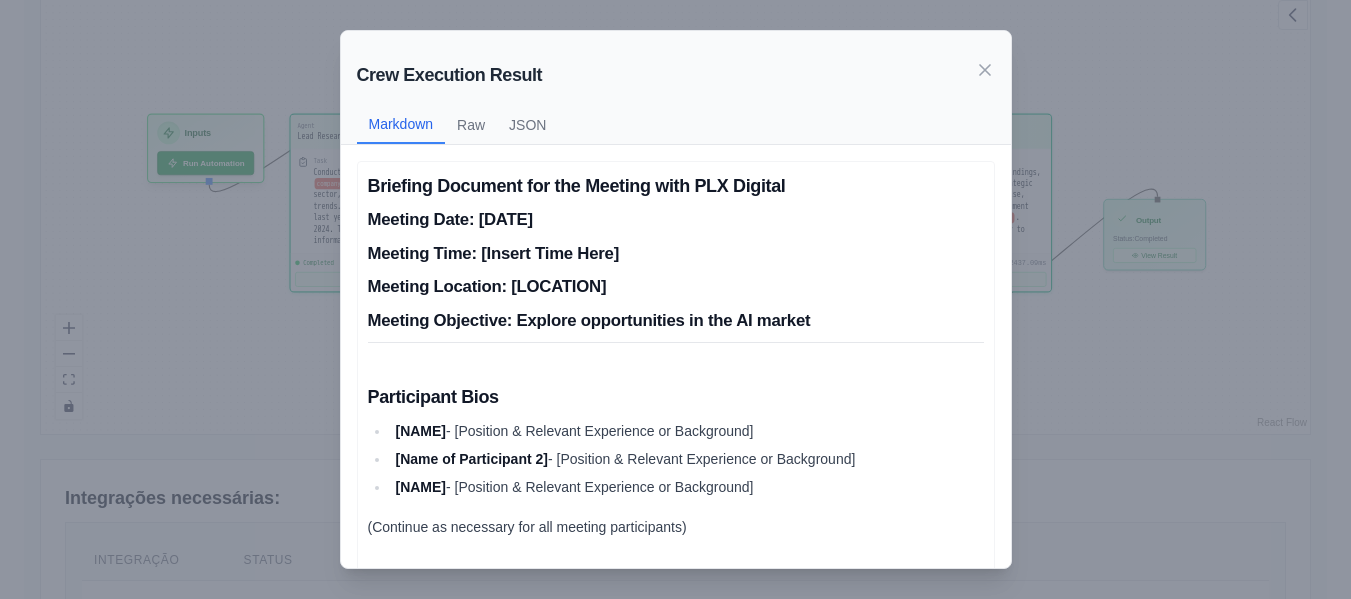 click on "Crew Execution Result Markdown Raw JSON Briefing Document for the Meeting with PLX Digital
Meeting Date: [Insert Date Here]
Meeting Time: [Insert Time Here]
Meeting Location: [Insert Location Here]
Meeting Objective: Explore opportunities in the AI market
Participant Bios
[NAME]  - [Position & Relevant Experience or Background]
[NAME]  - [Position & Relevant Experience or Background]
[NAME]  - [Position & Relevant Experience or Background]
(Continue as necessary for all meeting participants)
Industry Overview: The AI Market
The AI market is experiencing exponential growth, projected to reach nearly $4.8 trillion in the next decade. Companies of all sizes are increasingly integrating AI technologies to enhance efficiencies, personalization, and customer engagement in digital marketing. Key trends include:
Hyper-Personalization : Leveraging AI for tailored content and customer interactions.
Automation" at bounding box center [675, 299] 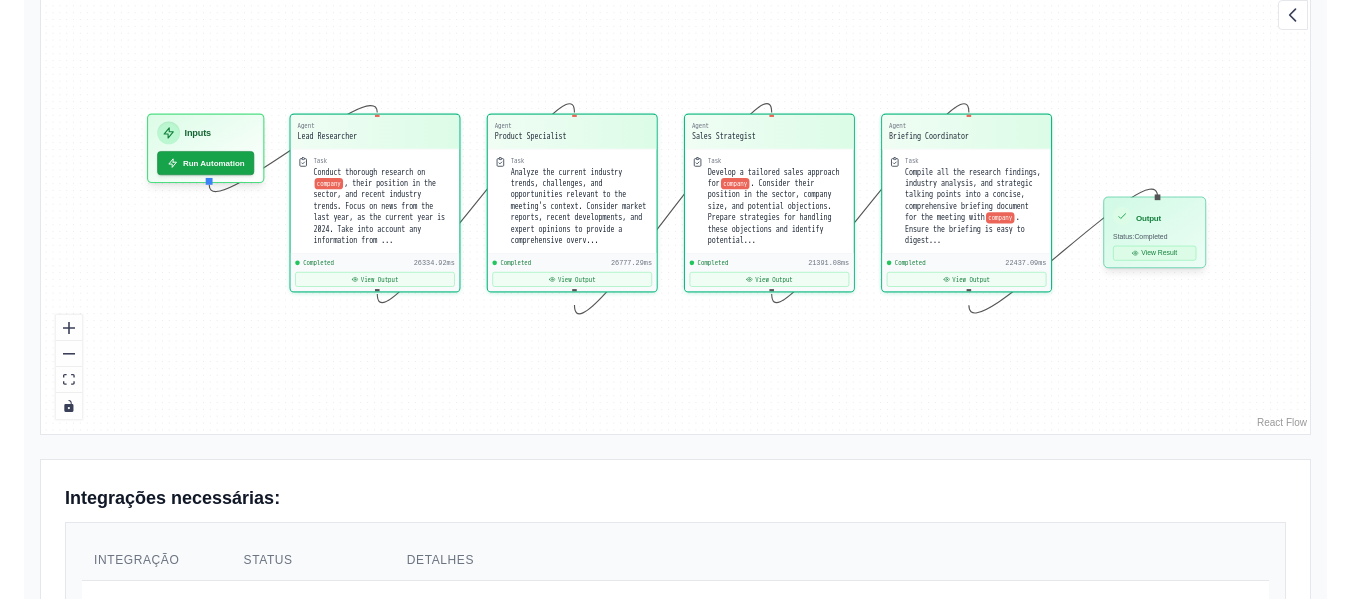 click on "View Result" at bounding box center [1154, 253] 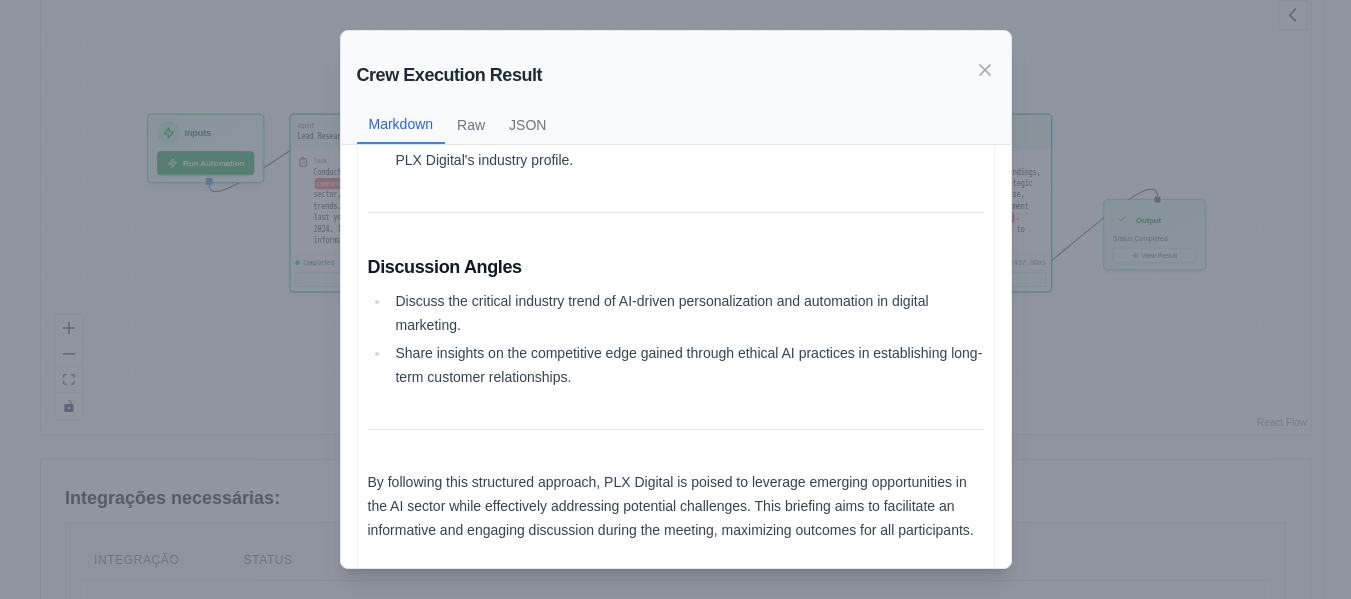 scroll, scrollTop: 2262, scrollLeft: 0, axis: vertical 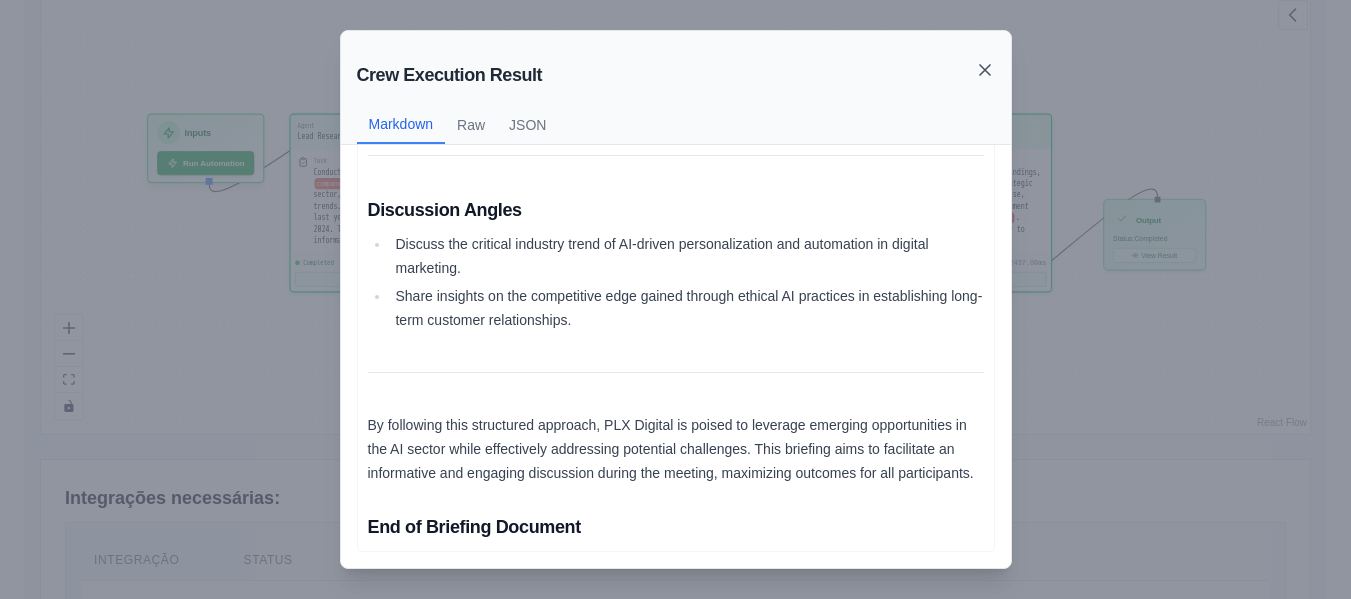 click 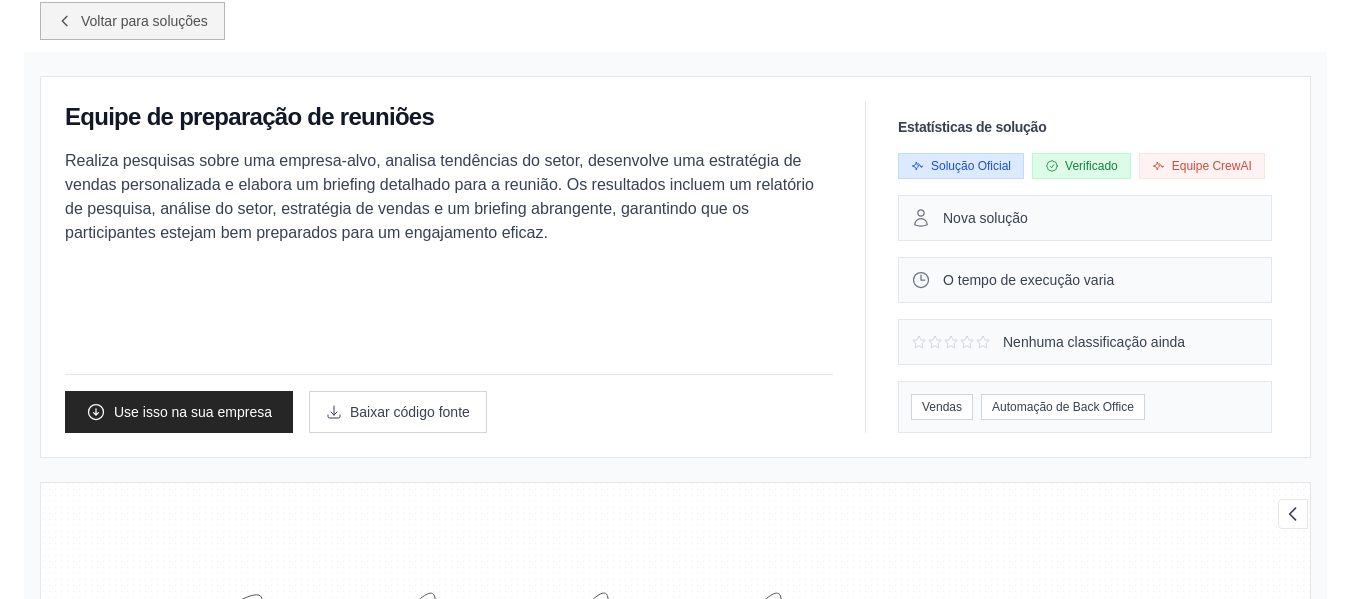 scroll, scrollTop: 0, scrollLeft: 0, axis: both 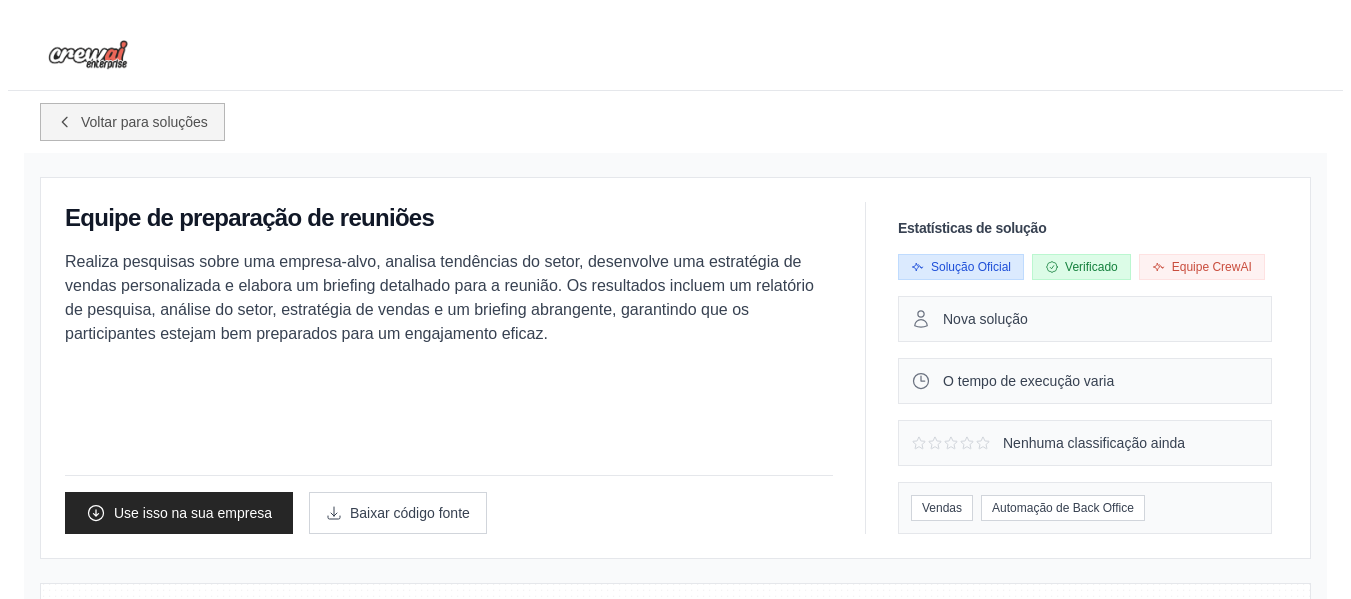click on "Voltar para soluções" at bounding box center (132, 122) 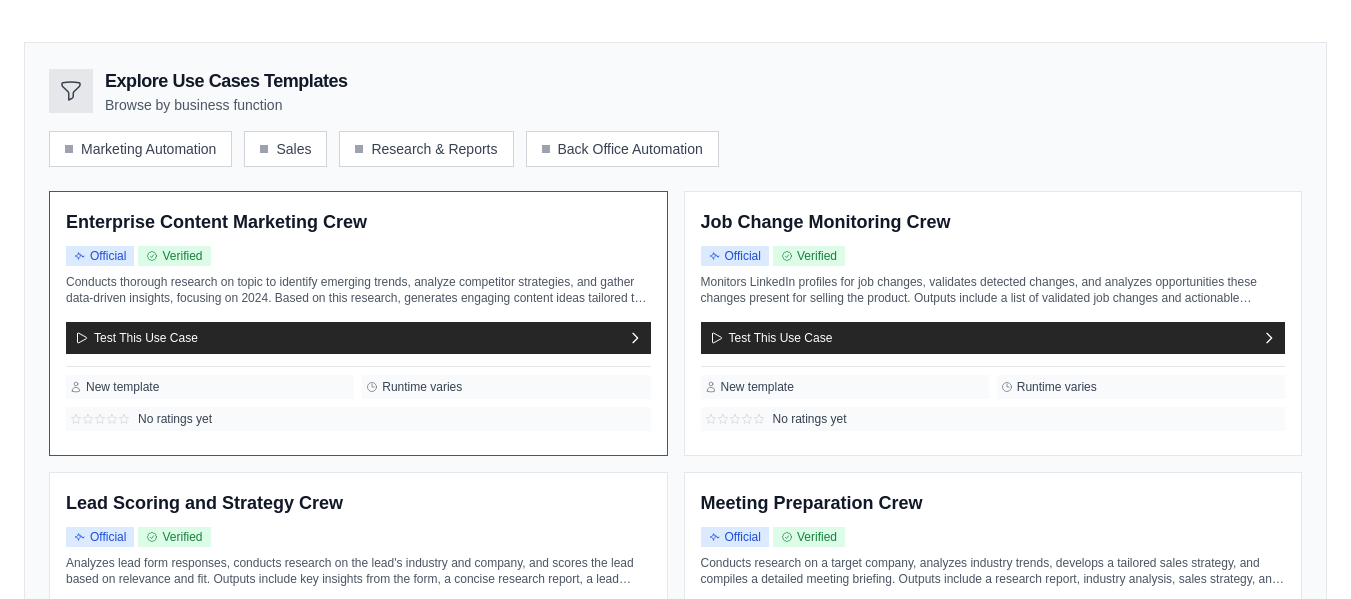 scroll, scrollTop: 200, scrollLeft: 0, axis: vertical 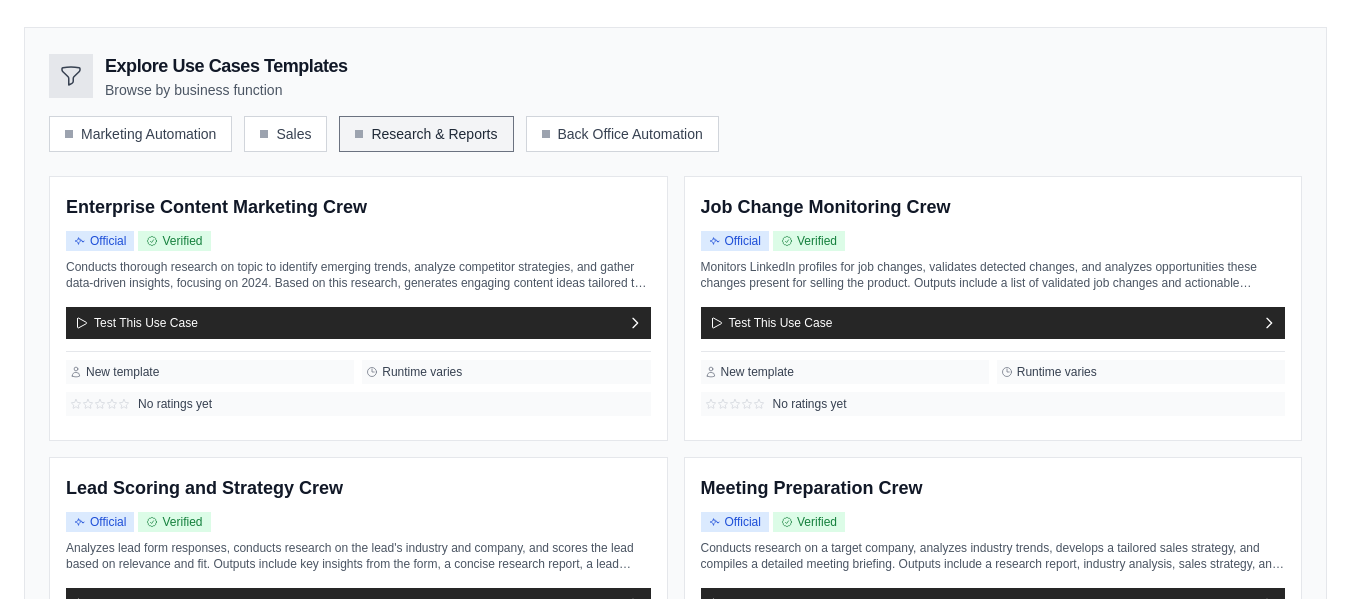 click on "Research & Reports" at bounding box center [426, 134] 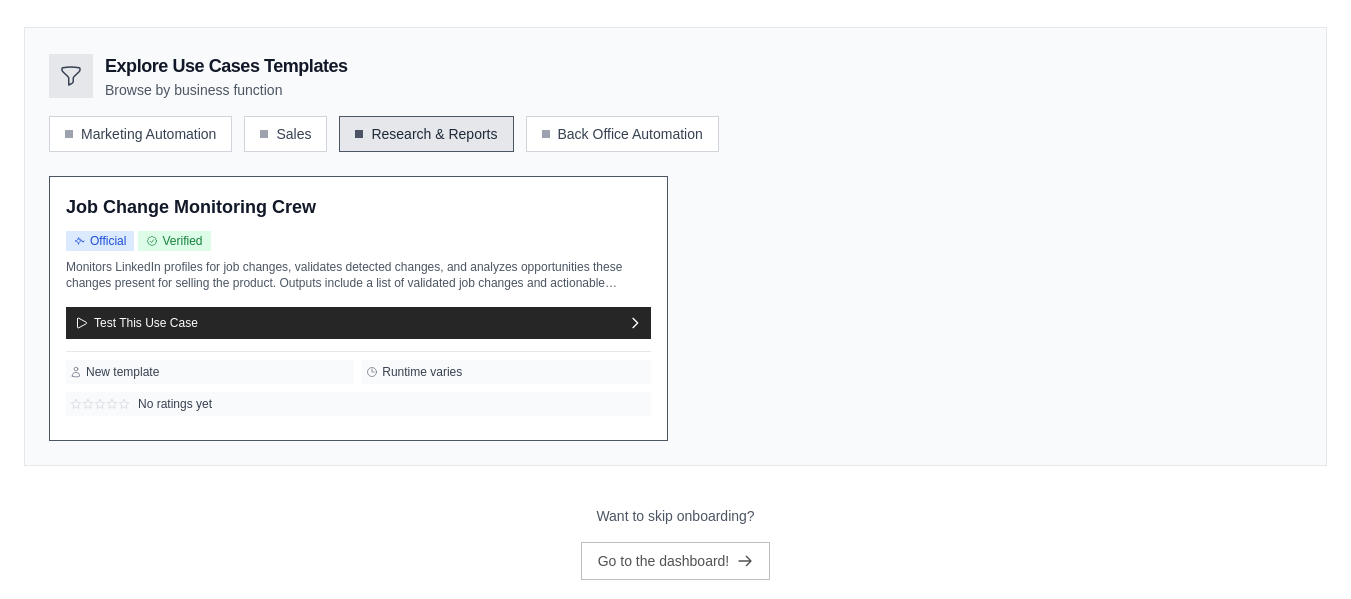 scroll, scrollTop: 241, scrollLeft: 0, axis: vertical 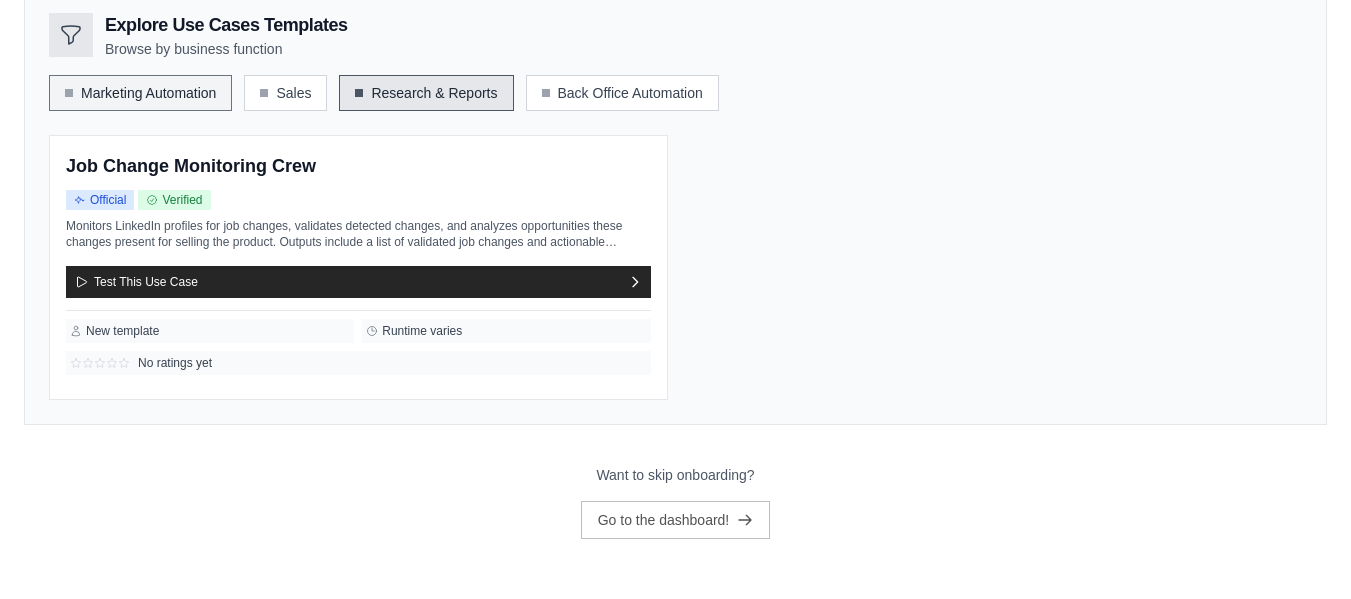 click on "Marketing Automation" at bounding box center (140, 93) 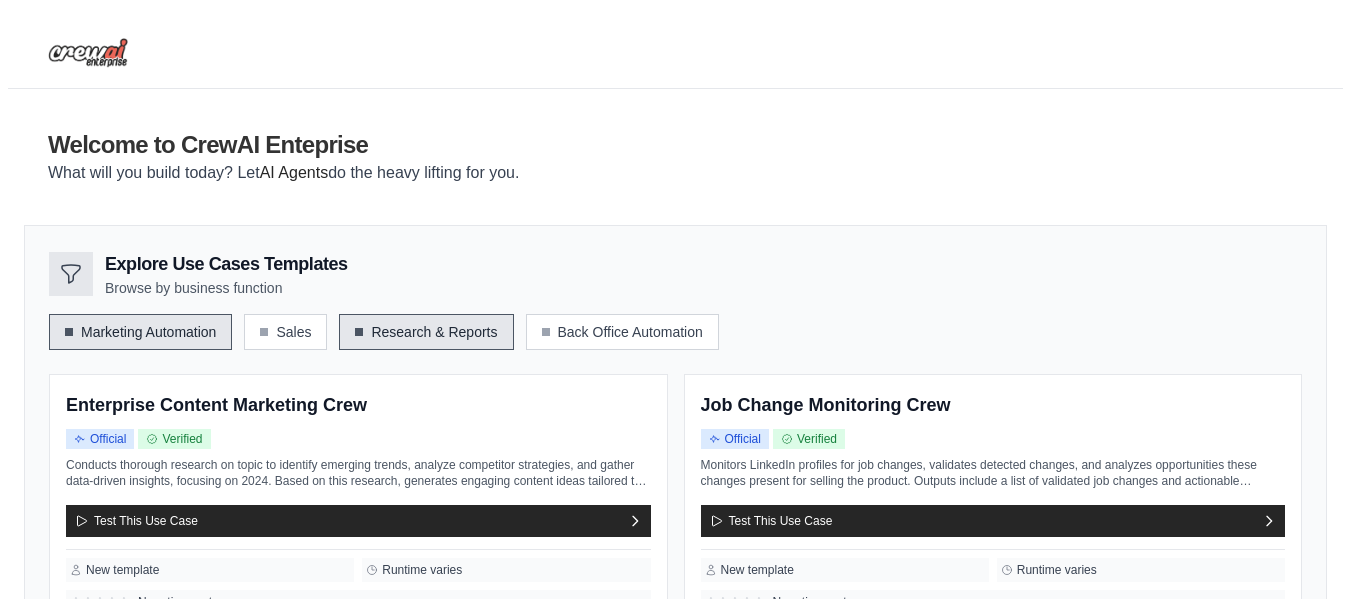 scroll, scrollTop: 0, scrollLeft: 0, axis: both 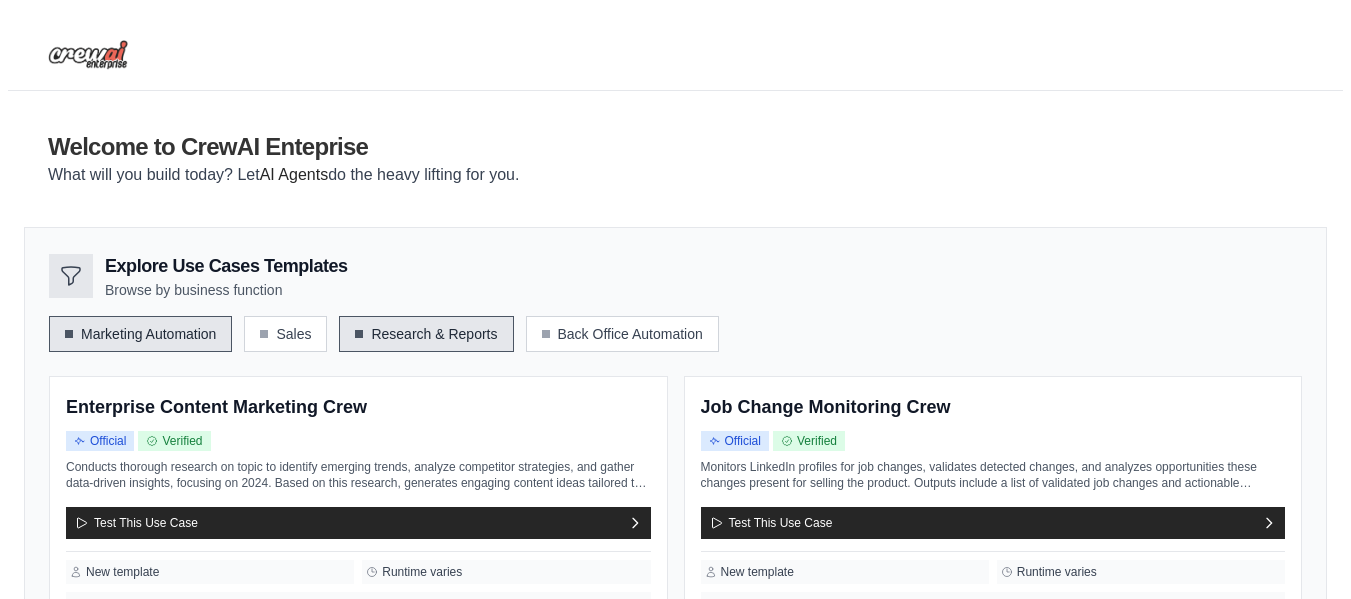 click at bounding box center (88, 55) 